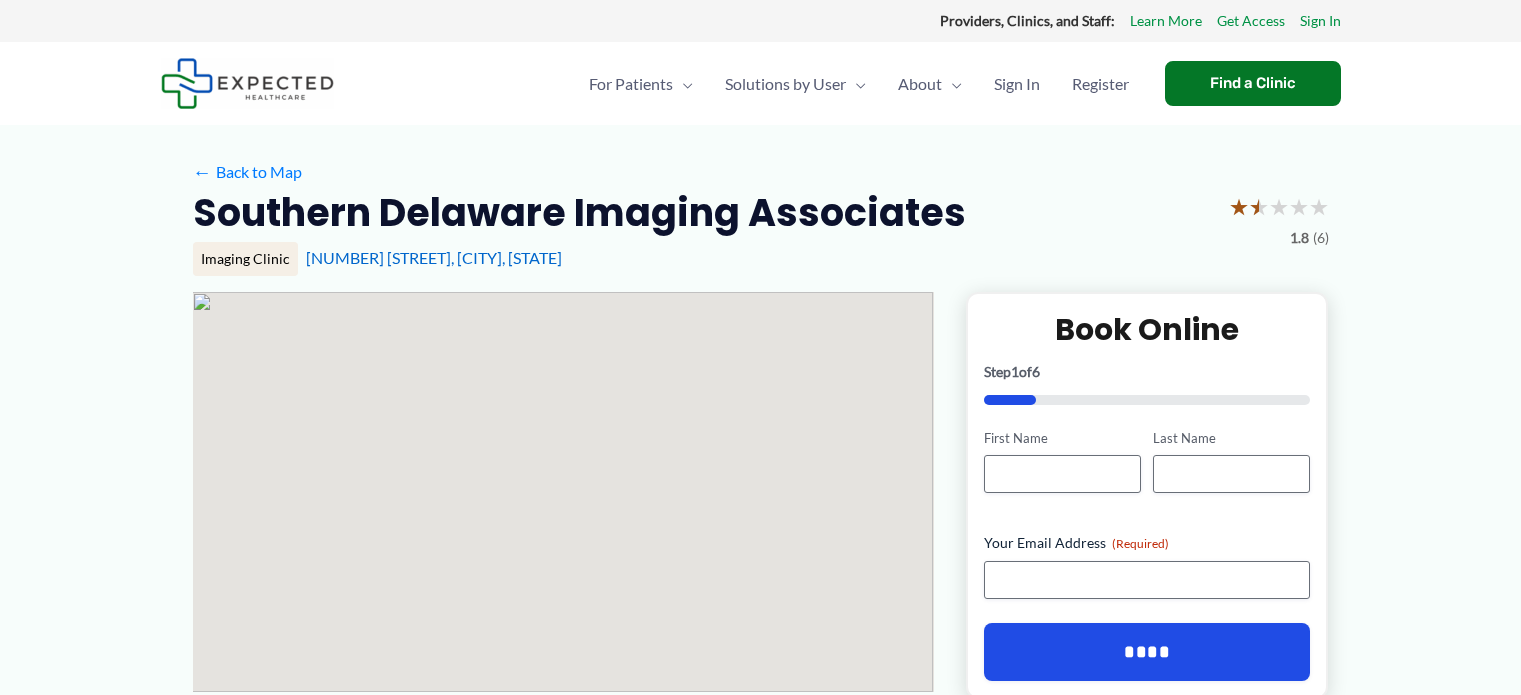scroll, scrollTop: 0, scrollLeft: 0, axis: both 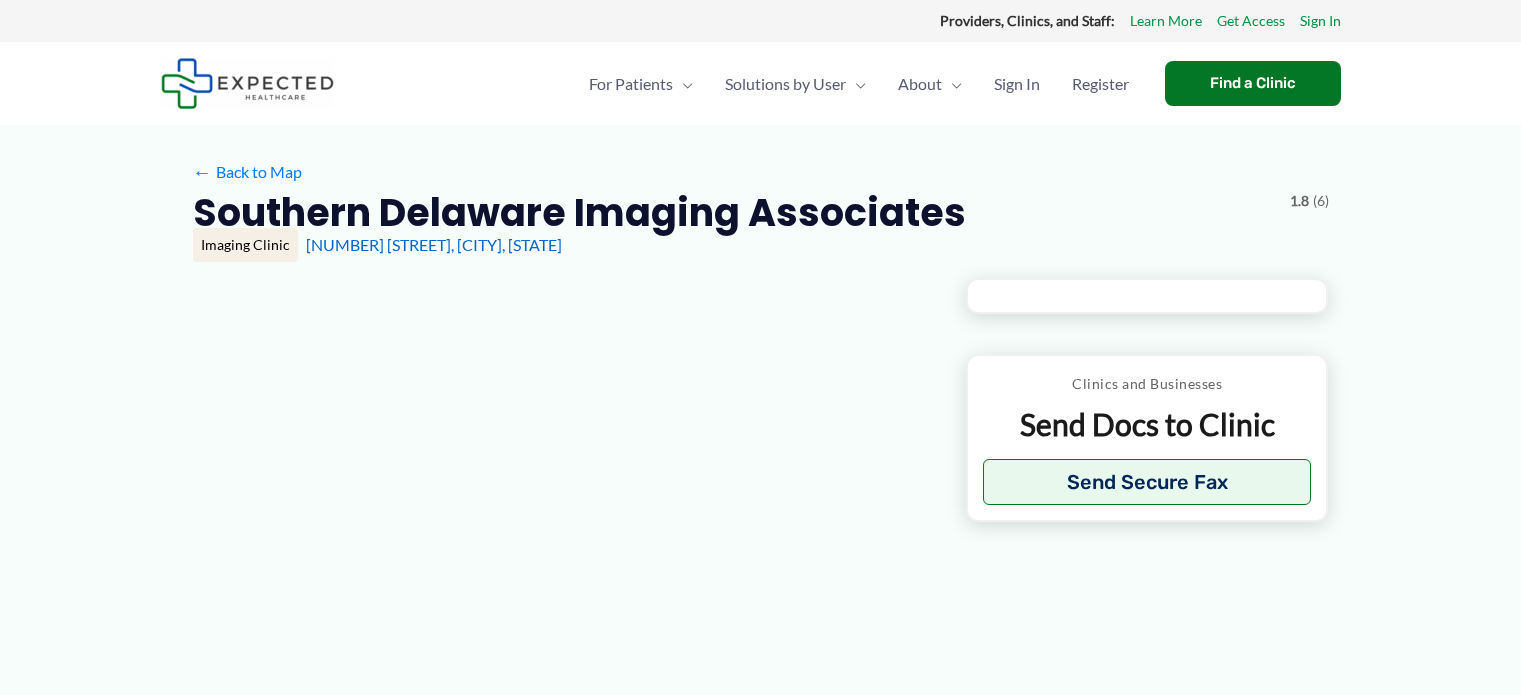 type on "**********" 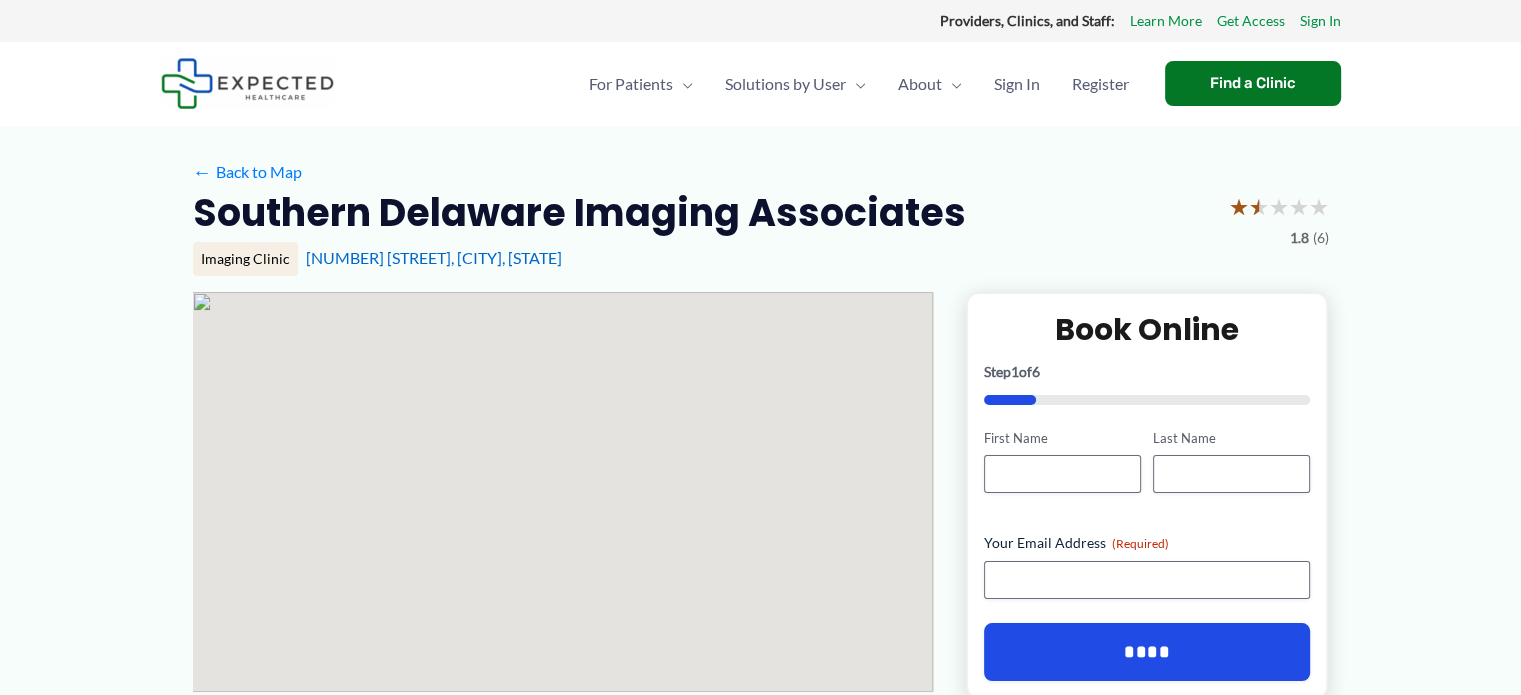 scroll, scrollTop: 0, scrollLeft: 0, axis: both 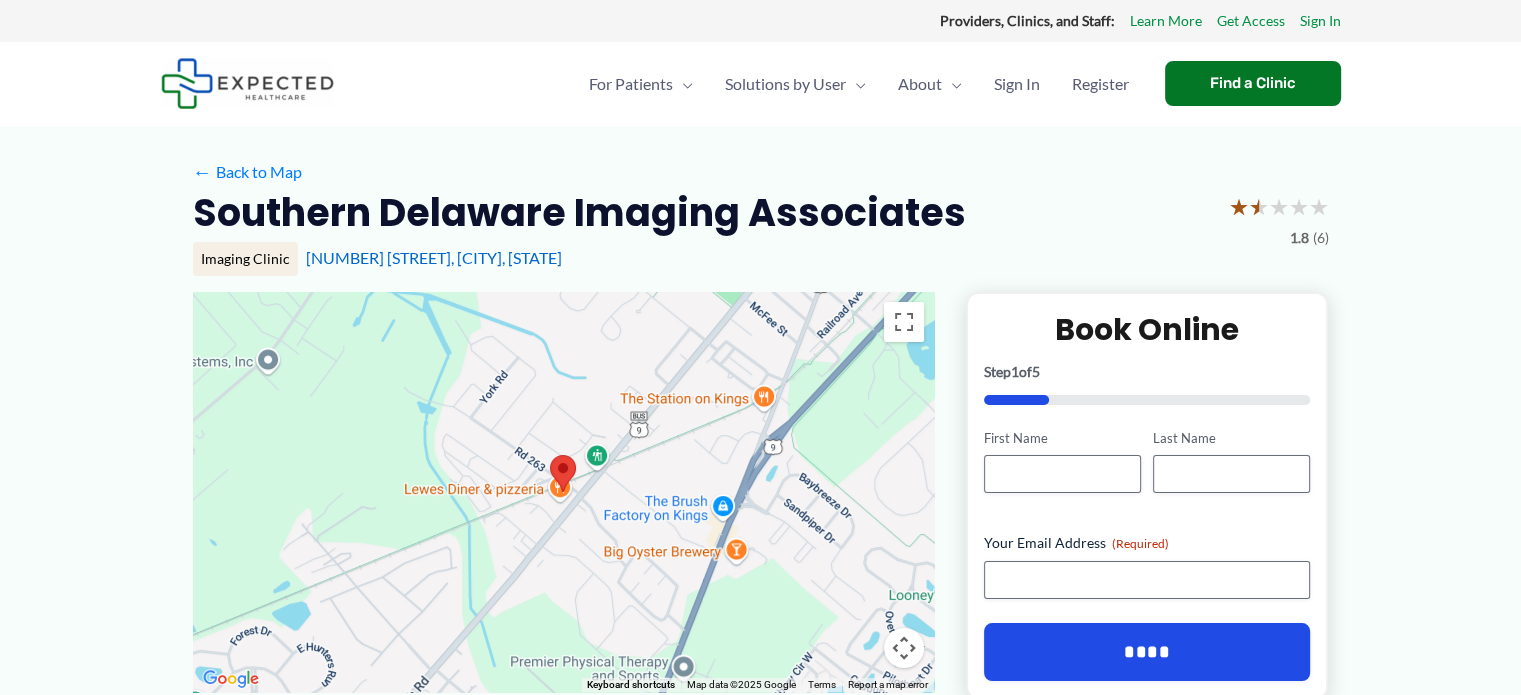 click at bounding box center (563, 492) 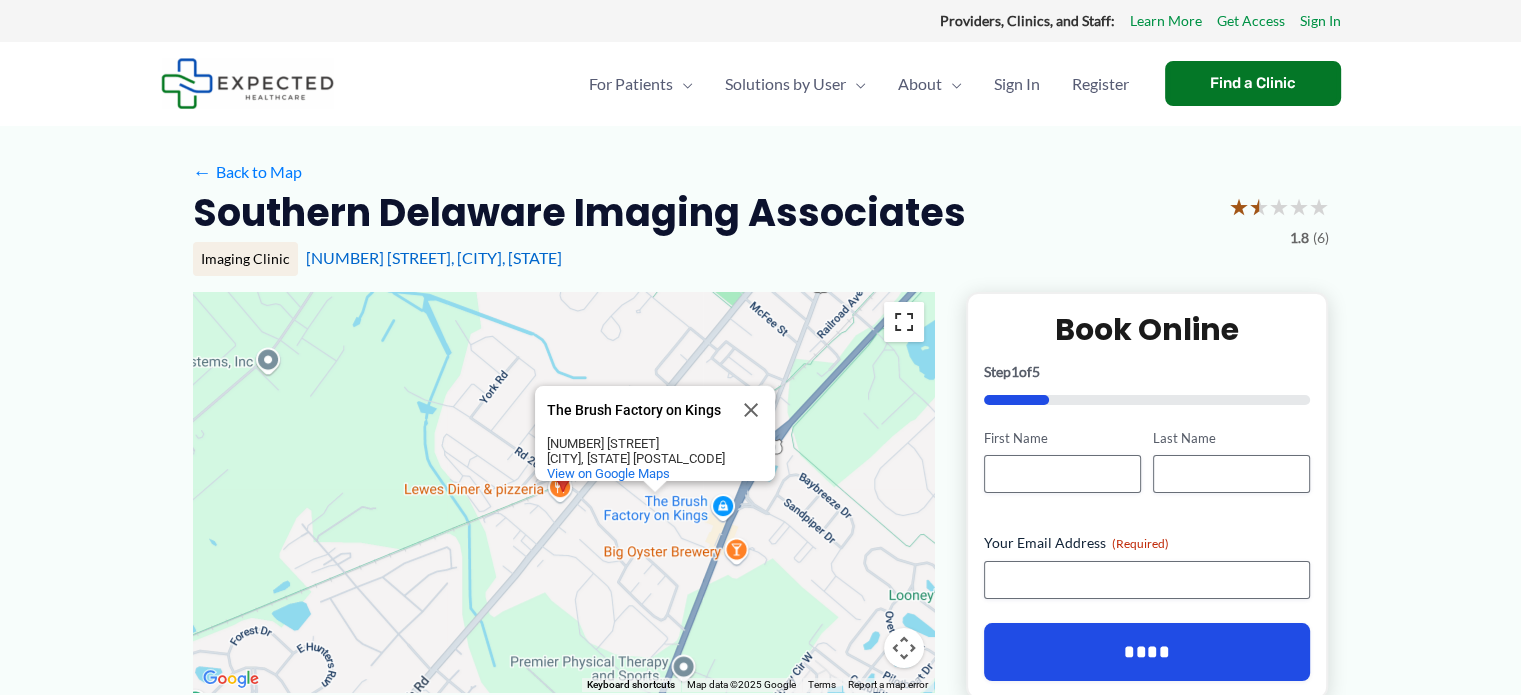 click at bounding box center (904, 322) 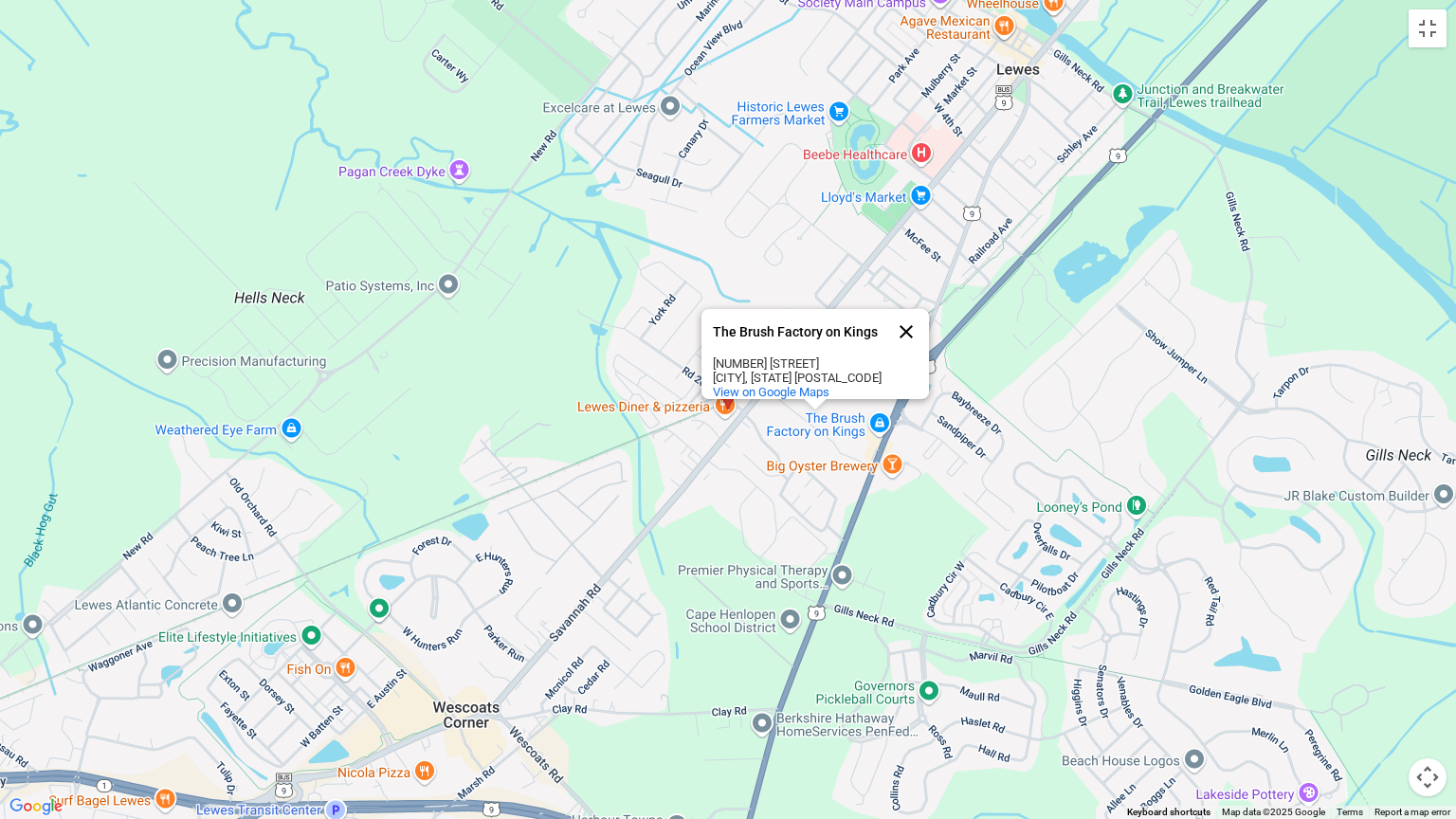 click at bounding box center [906, 332] 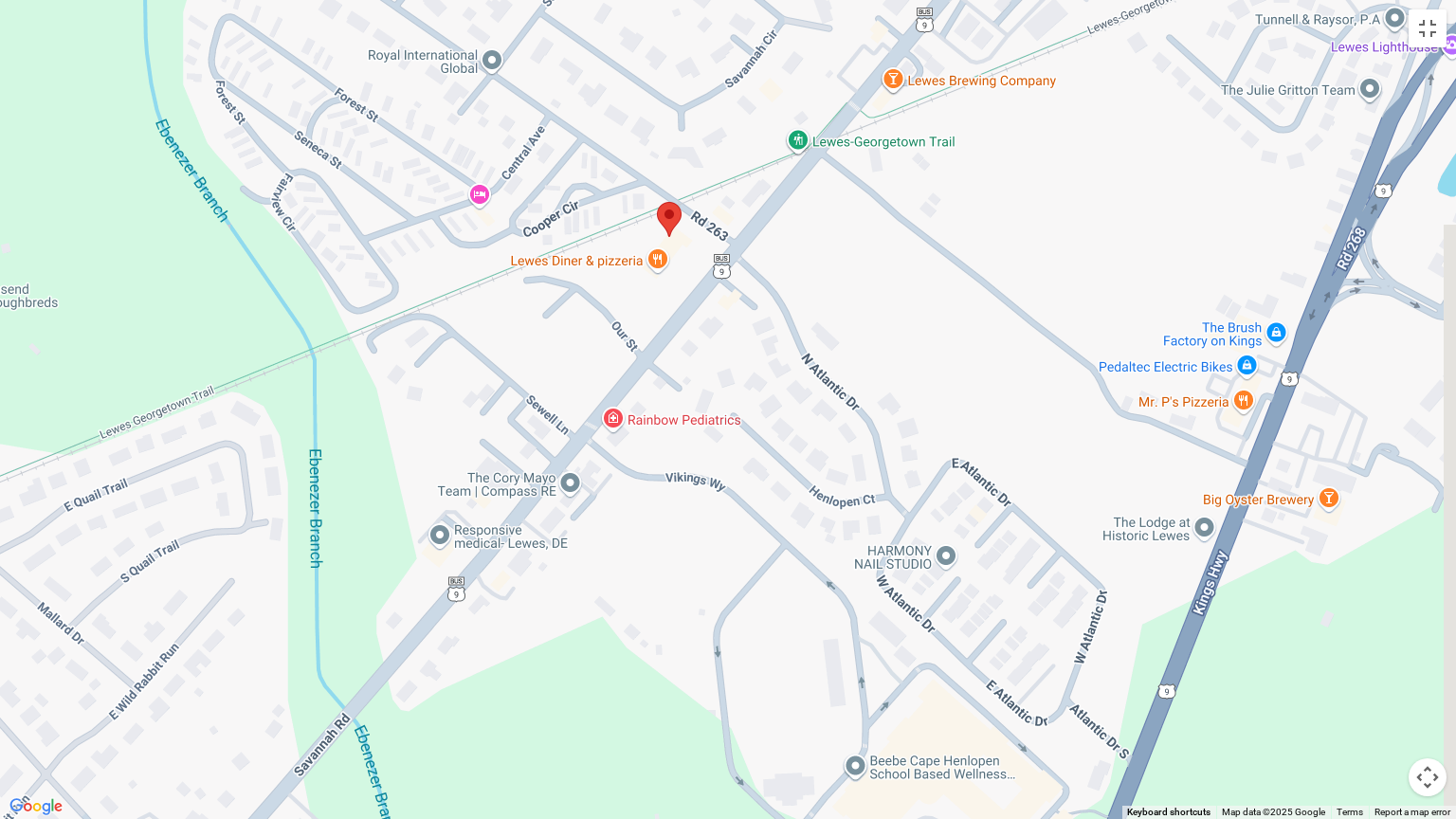 drag, startPoint x: 808, startPoint y: 205, endPoint x: 757, endPoint y: 455, distance: 255.14898 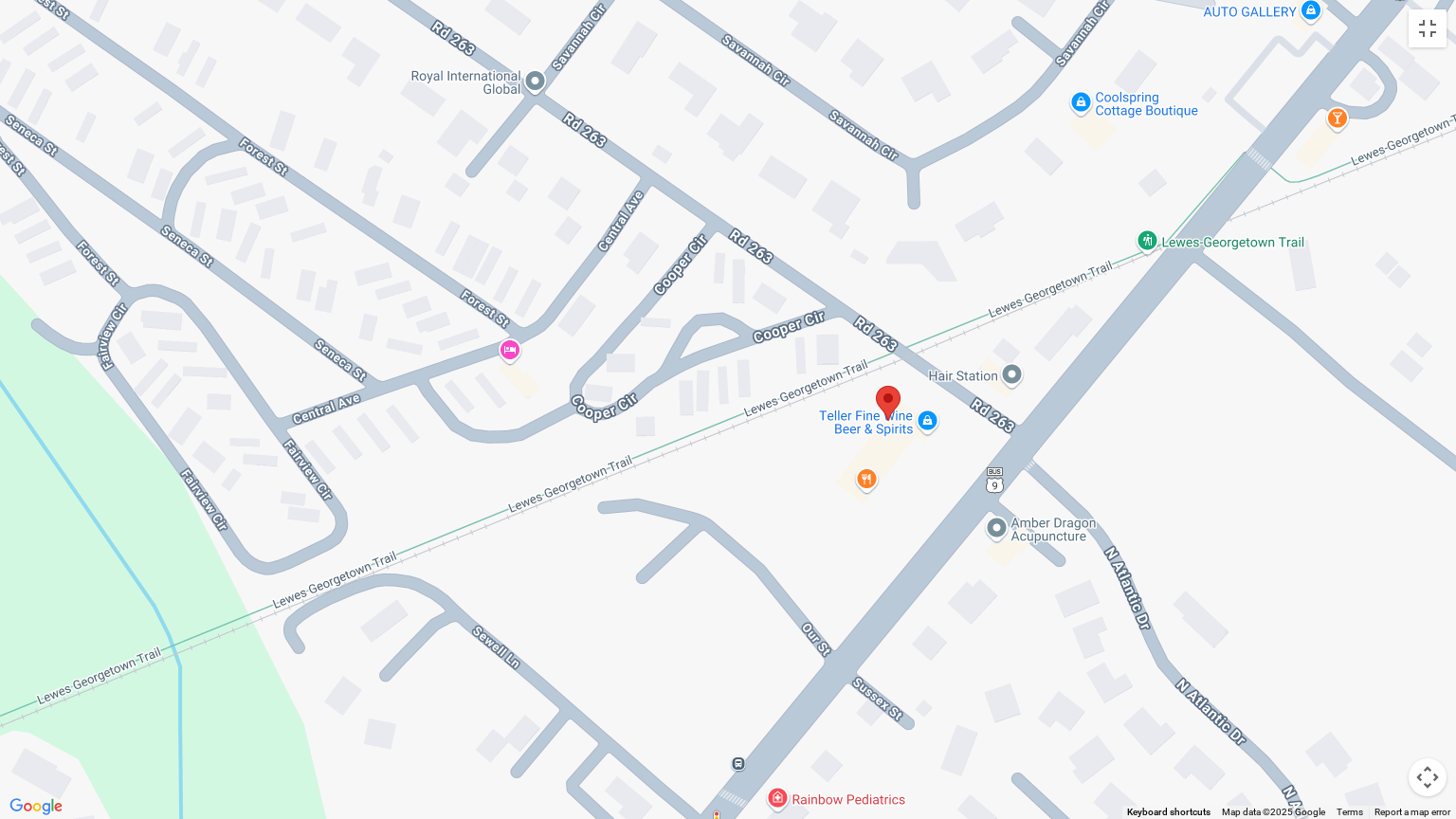drag, startPoint x: 708, startPoint y: 376, endPoint x: 956, endPoint y: 586, distance: 324.96769 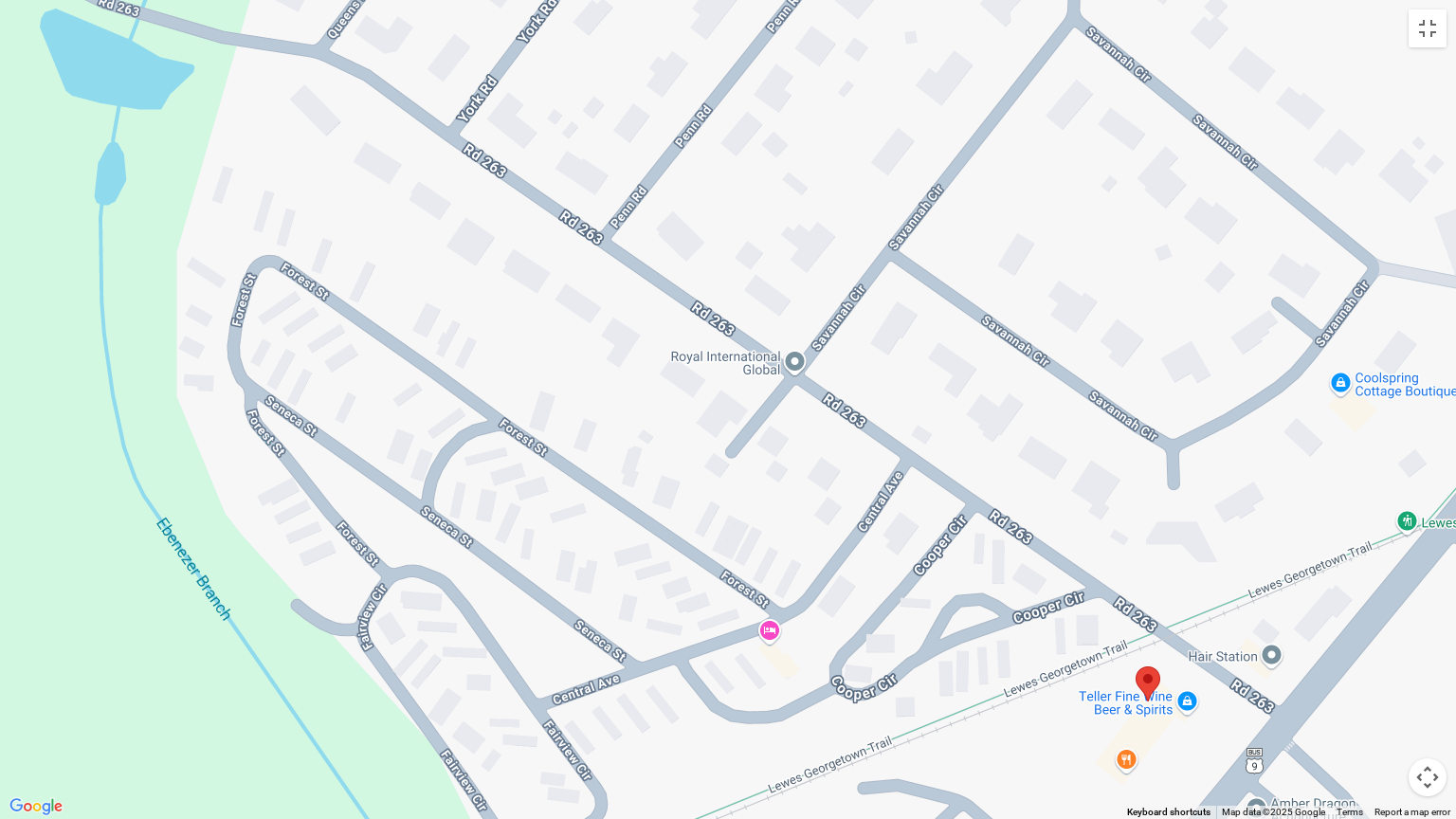 drag, startPoint x: 631, startPoint y: 283, endPoint x: 891, endPoint y: 561, distance: 380.63631 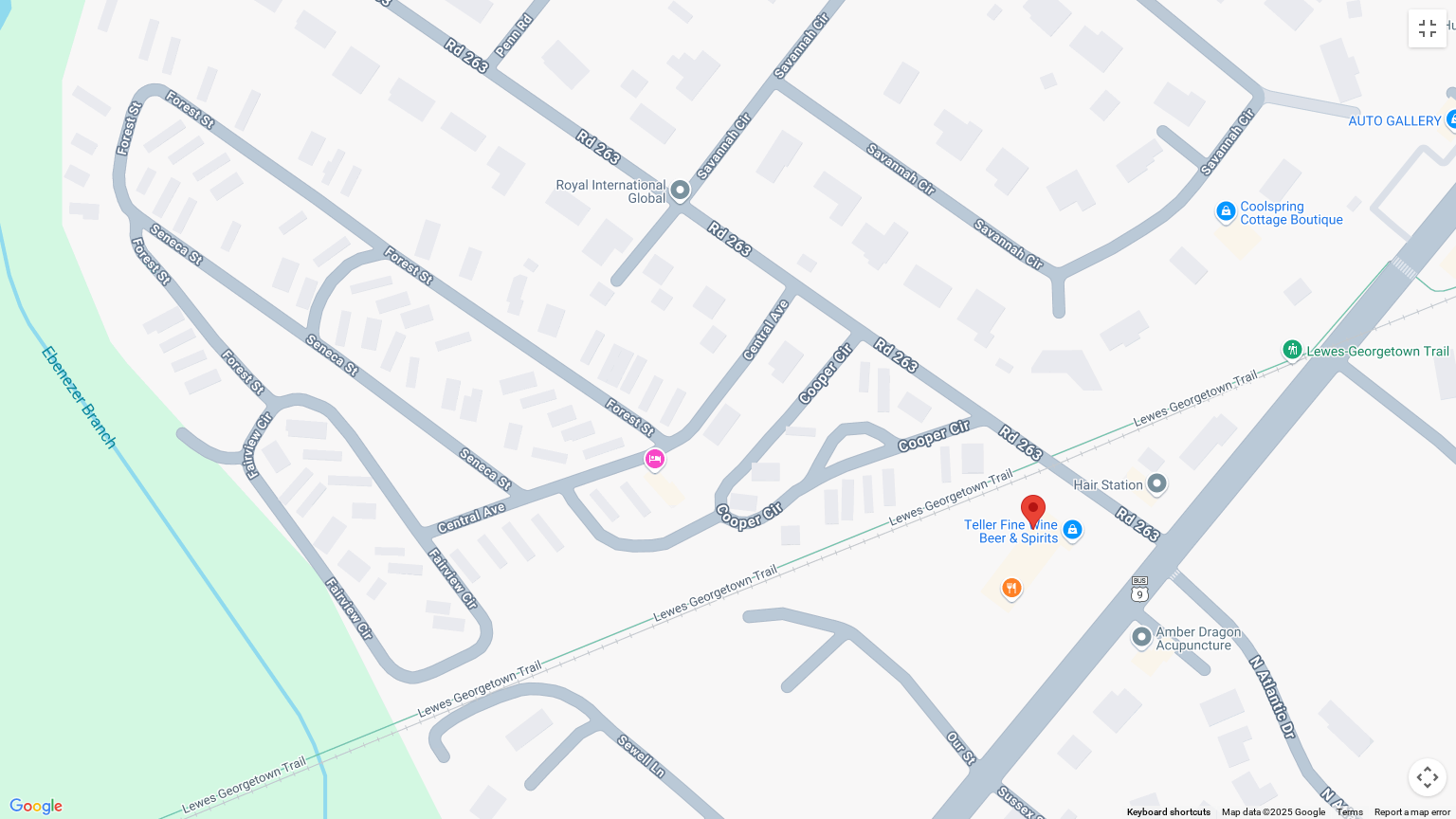 drag, startPoint x: 1231, startPoint y: 592, endPoint x: 921, endPoint y: 389, distance: 370.55229 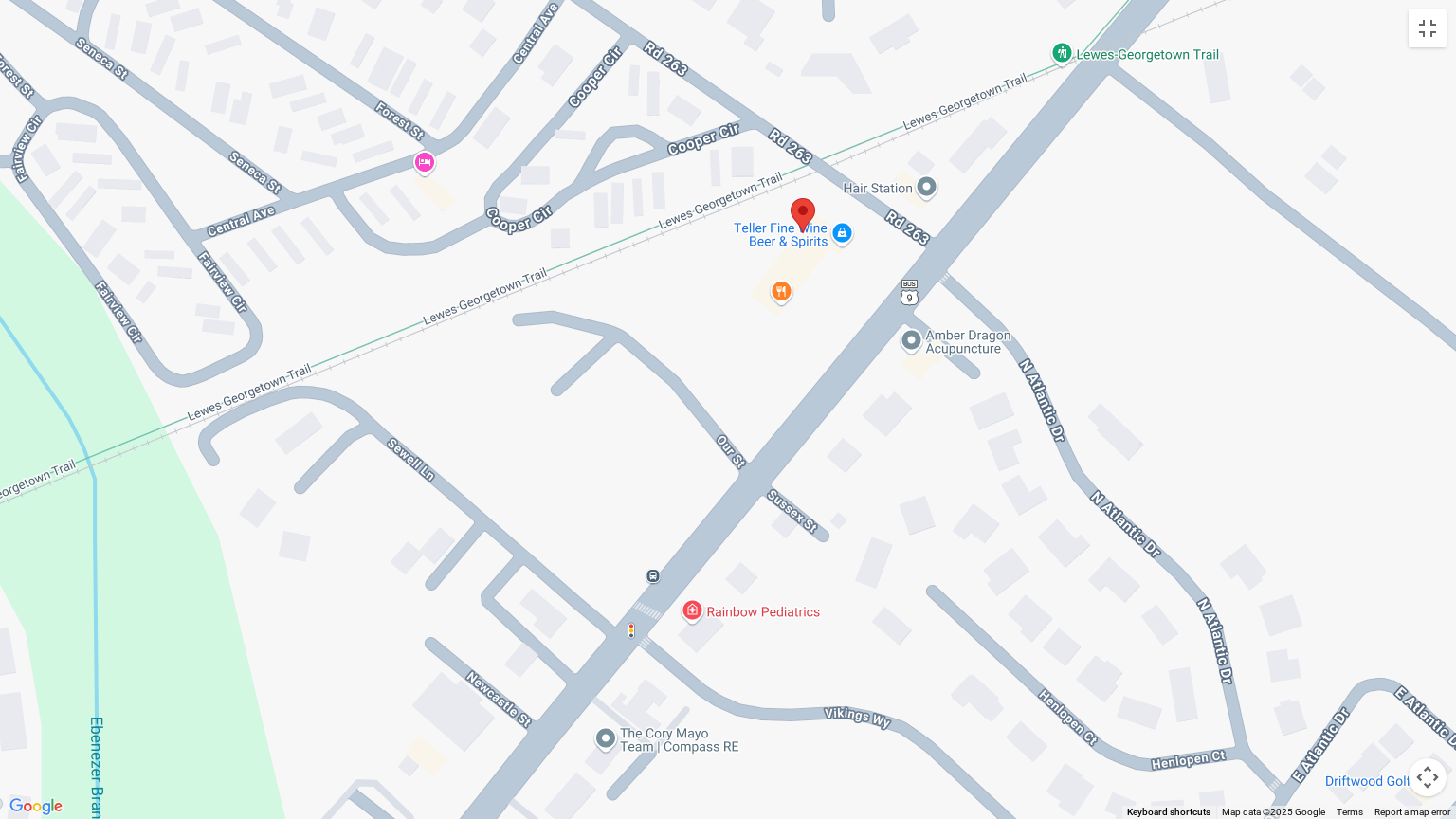 drag, startPoint x: 1043, startPoint y: 547, endPoint x: 1005, endPoint y: 416, distance: 136.4001 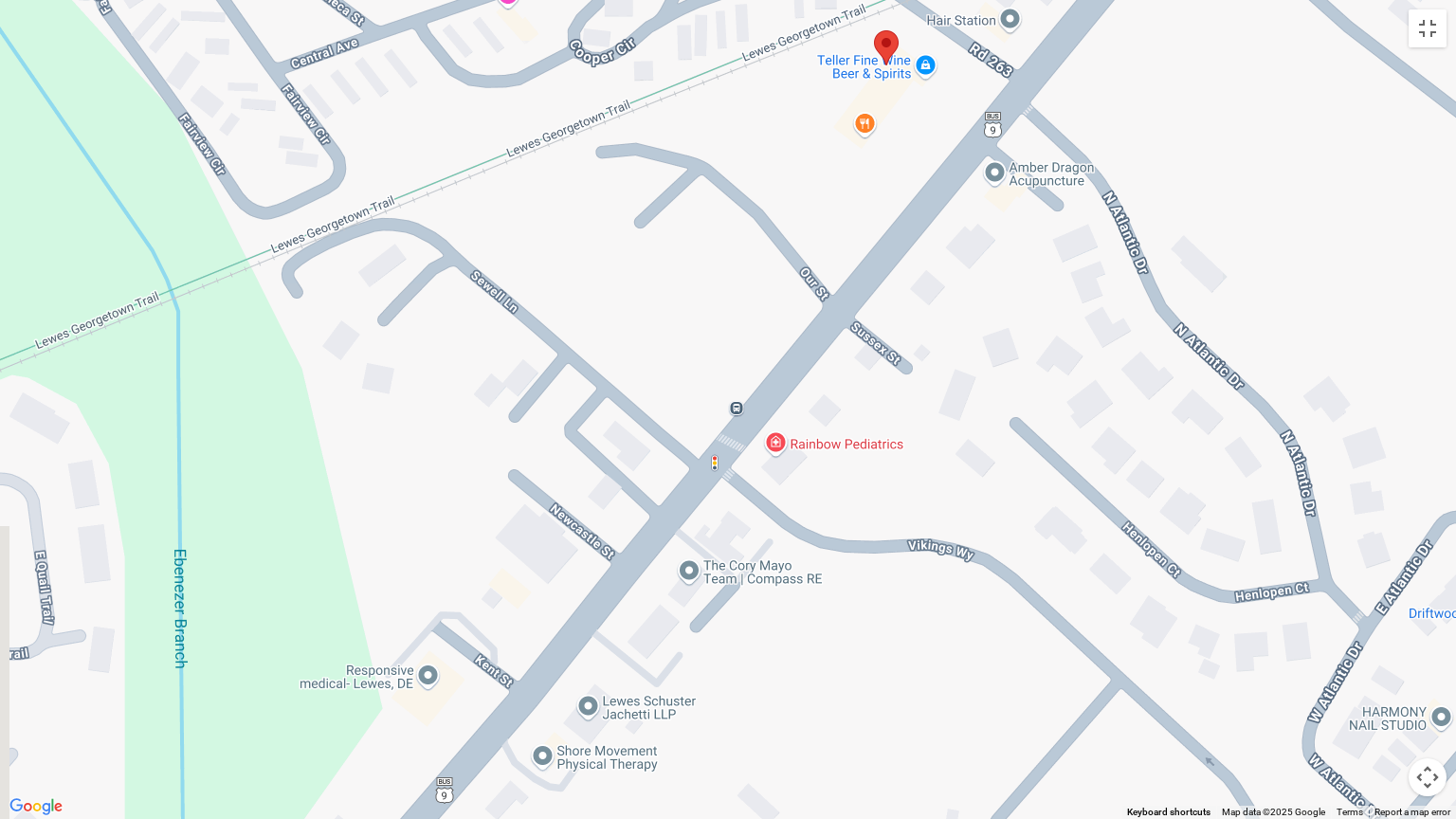 drag, startPoint x: 944, startPoint y: 535, endPoint x: 1031, endPoint y: 356, distance: 199.0226 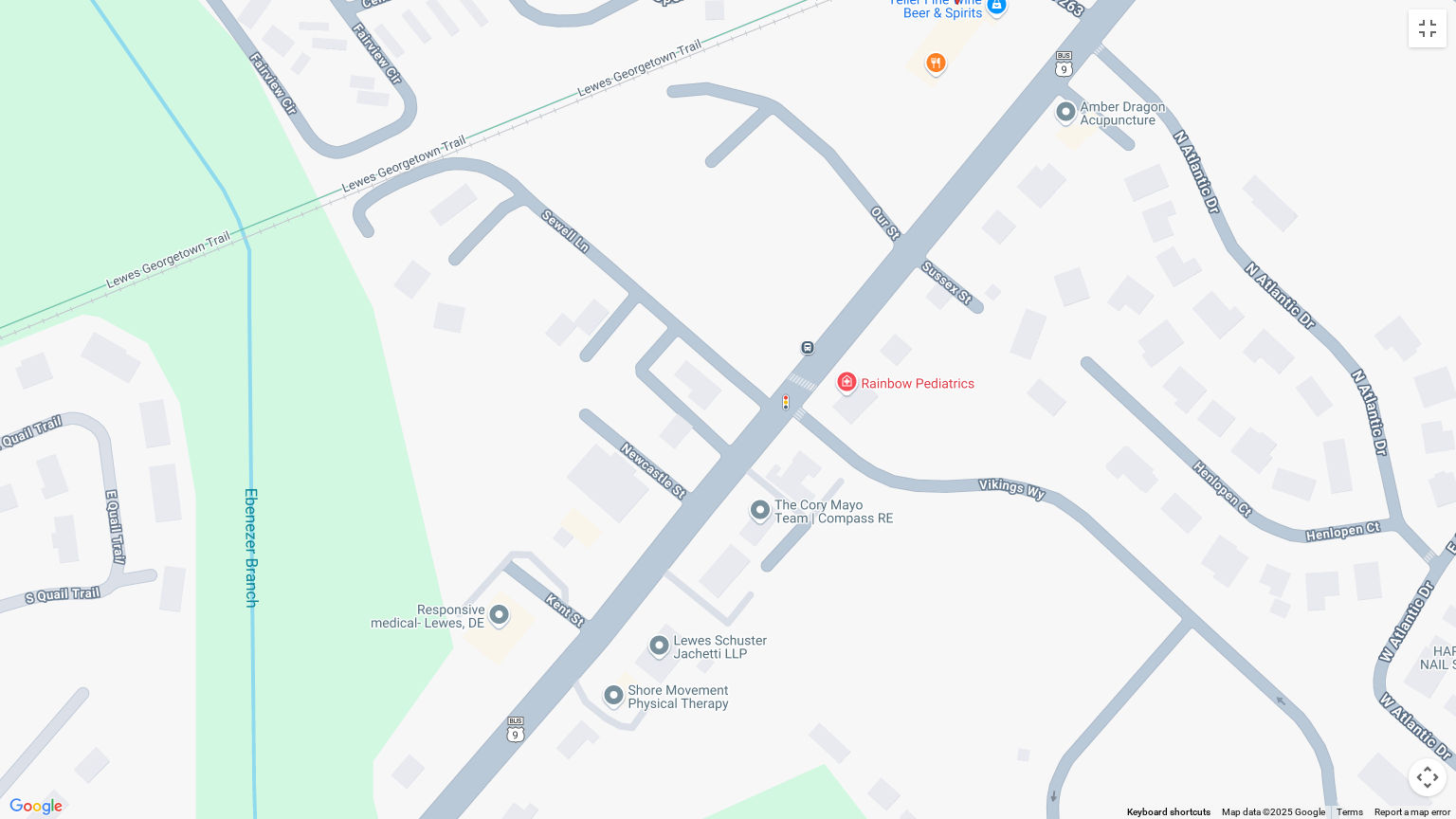 drag, startPoint x: 912, startPoint y: 491, endPoint x: 974, endPoint y: 450, distance: 74.33034 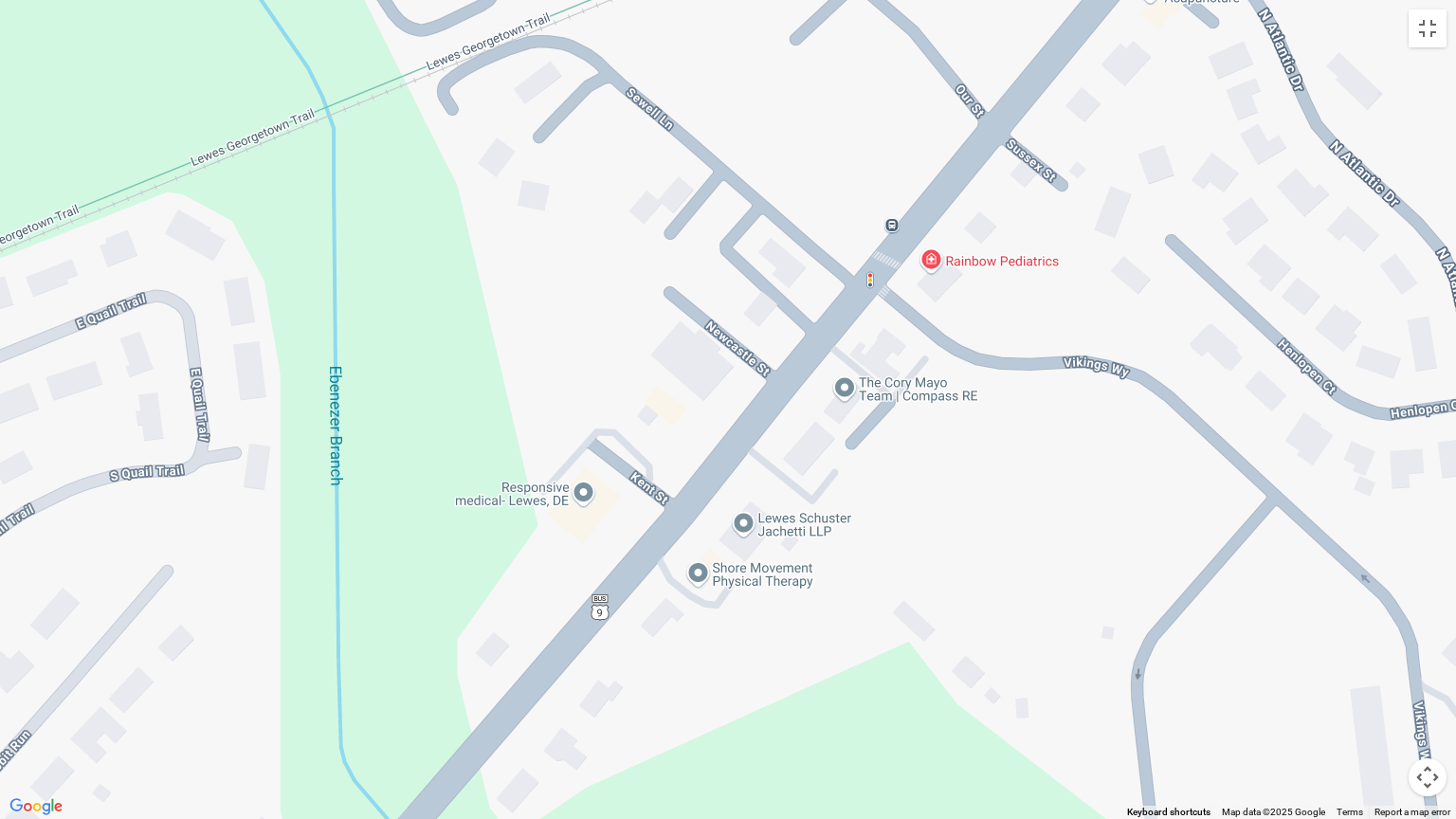 drag, startPoint x: 719, startPoint y: 529, endPoint x: 899, endPoint y: 210, distance: 366.27995 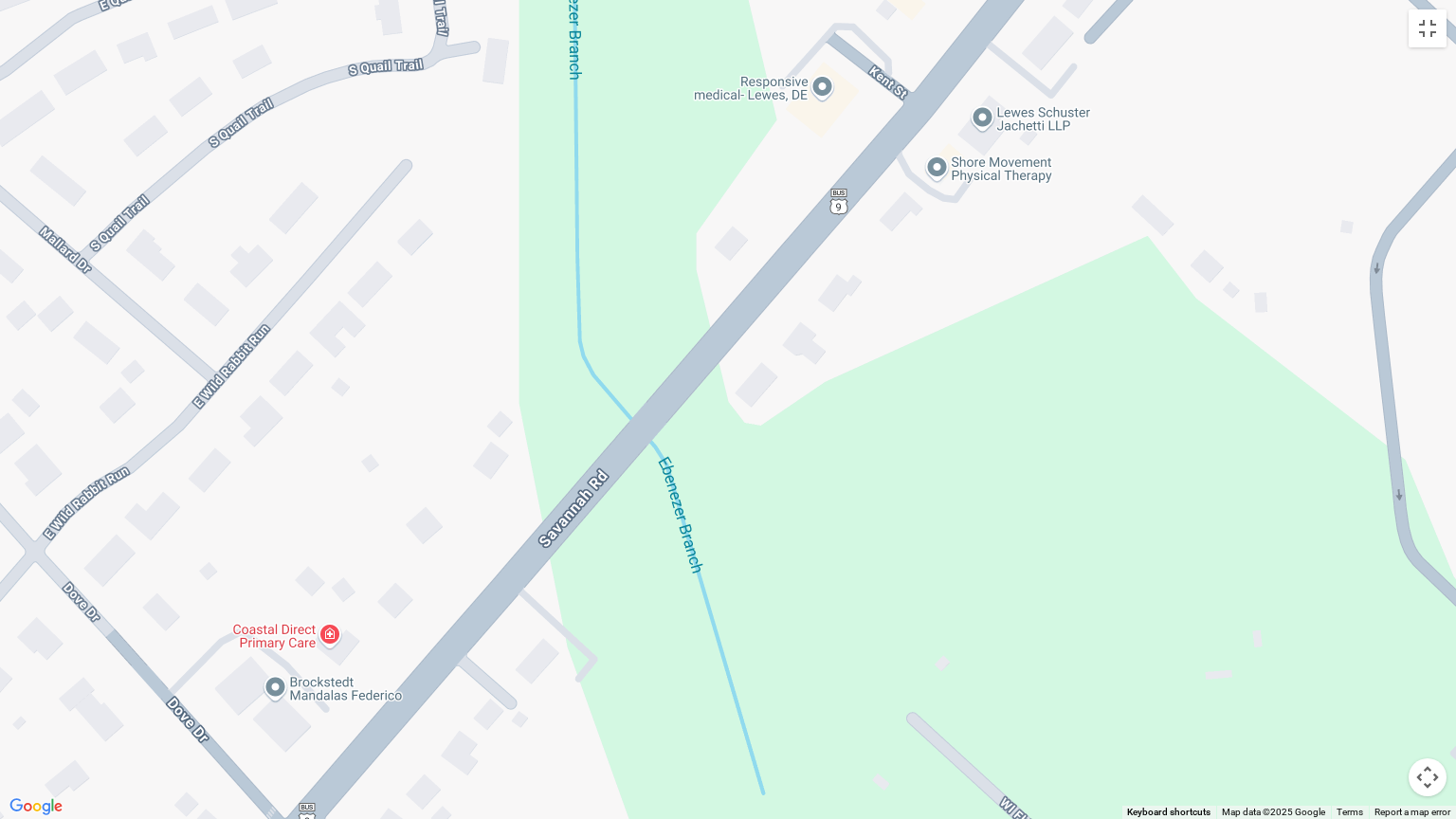drag, startPoint x: 709, startPoint y: 497, endPoint x: 960, endPoint y: 152, distance: 426.64505 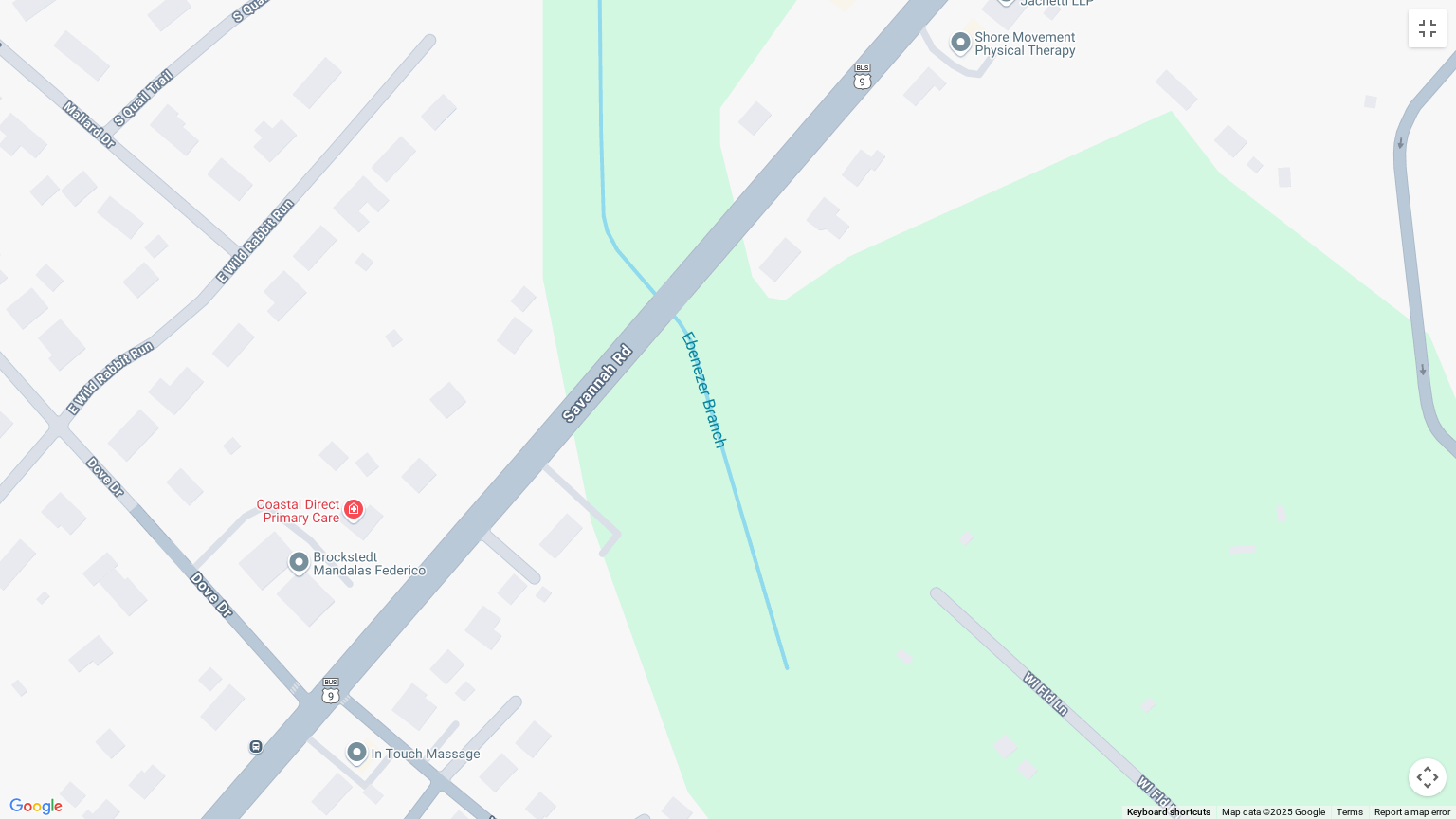 drag, startPoint x: 843, startPoint y: 300, endPoint x: 642, endPoint y: 521, distance: 298.734 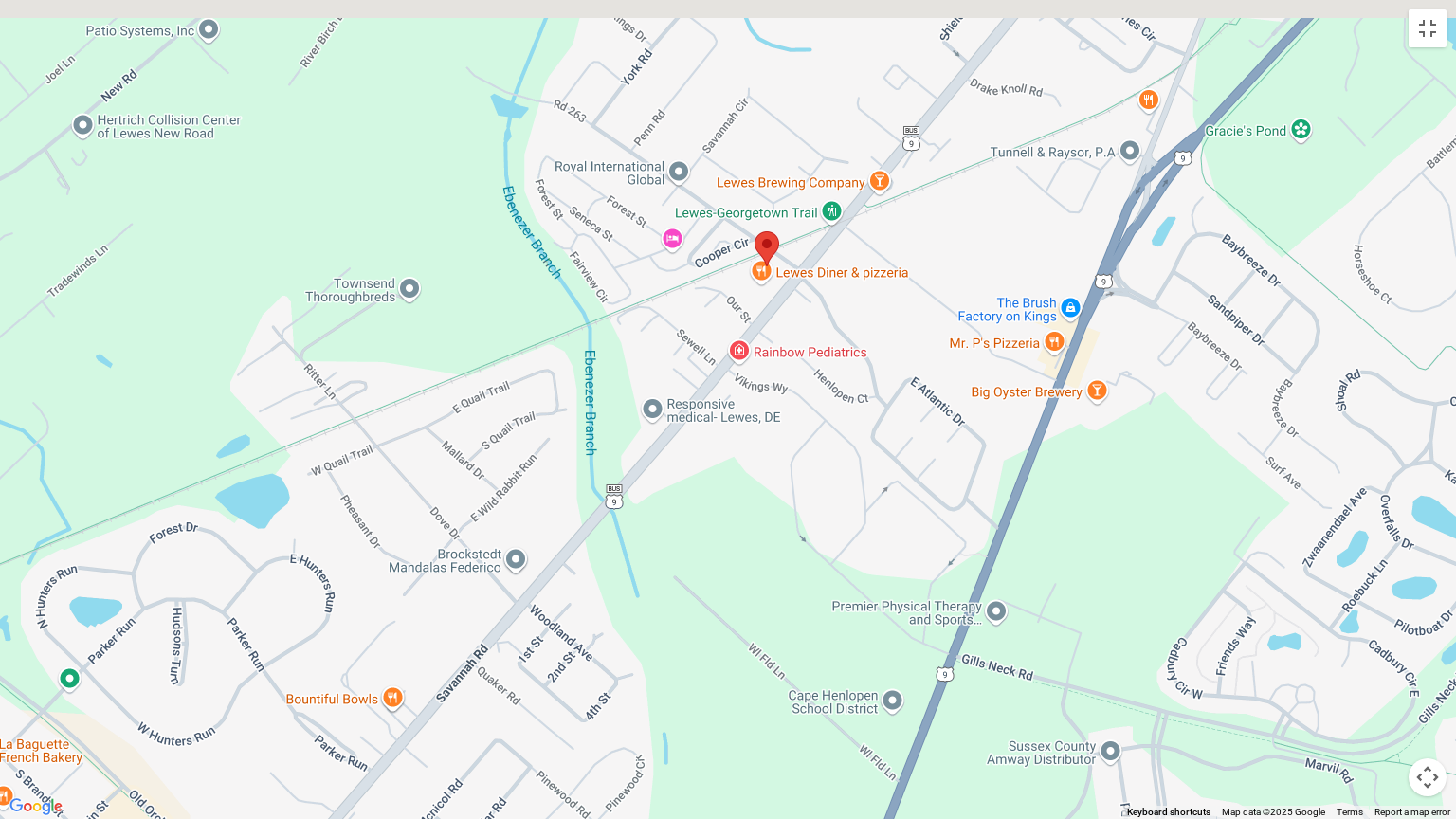 drag, startPoint x: 893, startPoint y: 243, endPoint x: 720, endPoint y: 461, distance: 278.3038 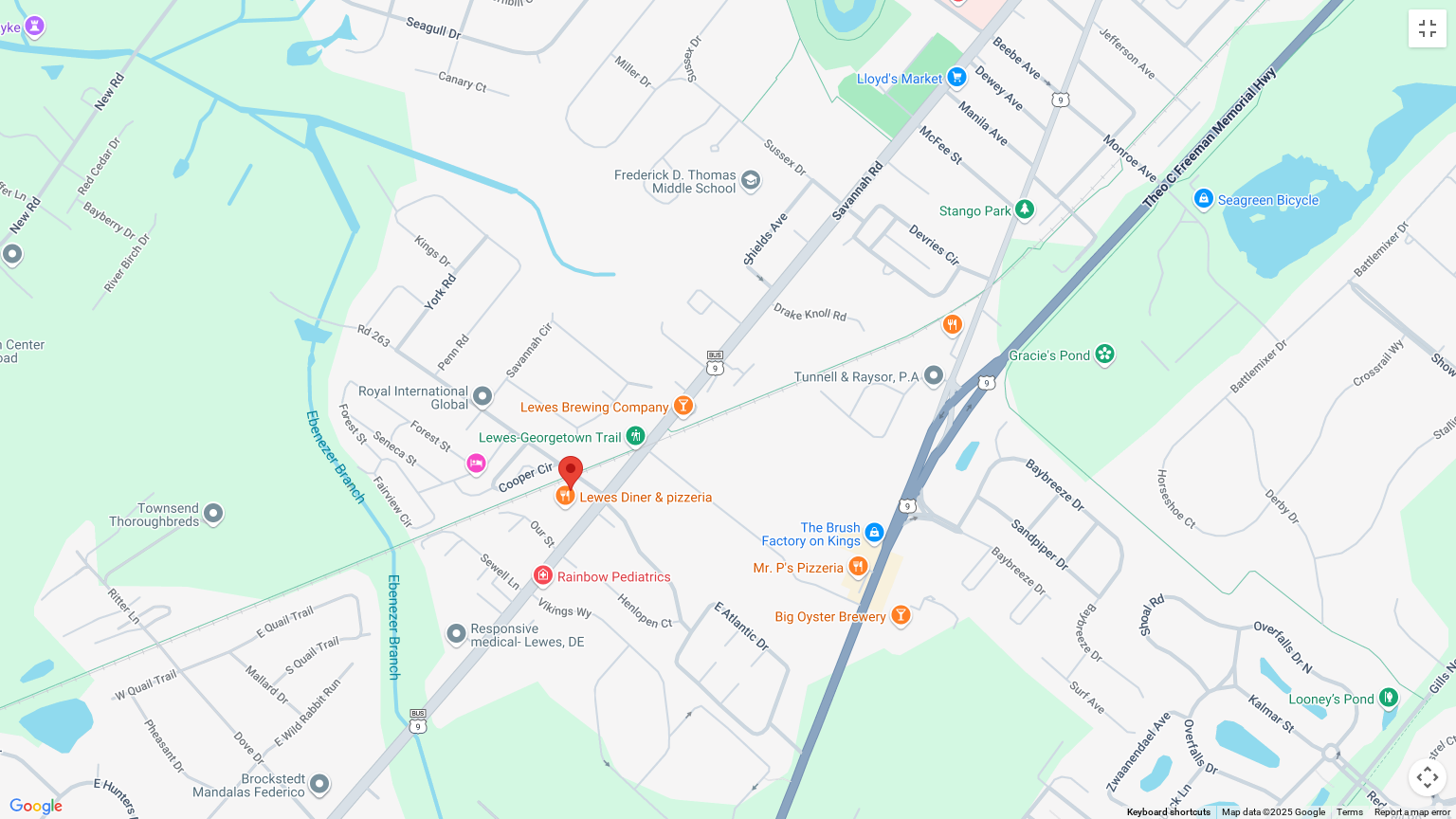 drag, startPoint x: 925, startPoint y: 227, endPoint x: 732, endPoint y: 452, distance: 296.4355 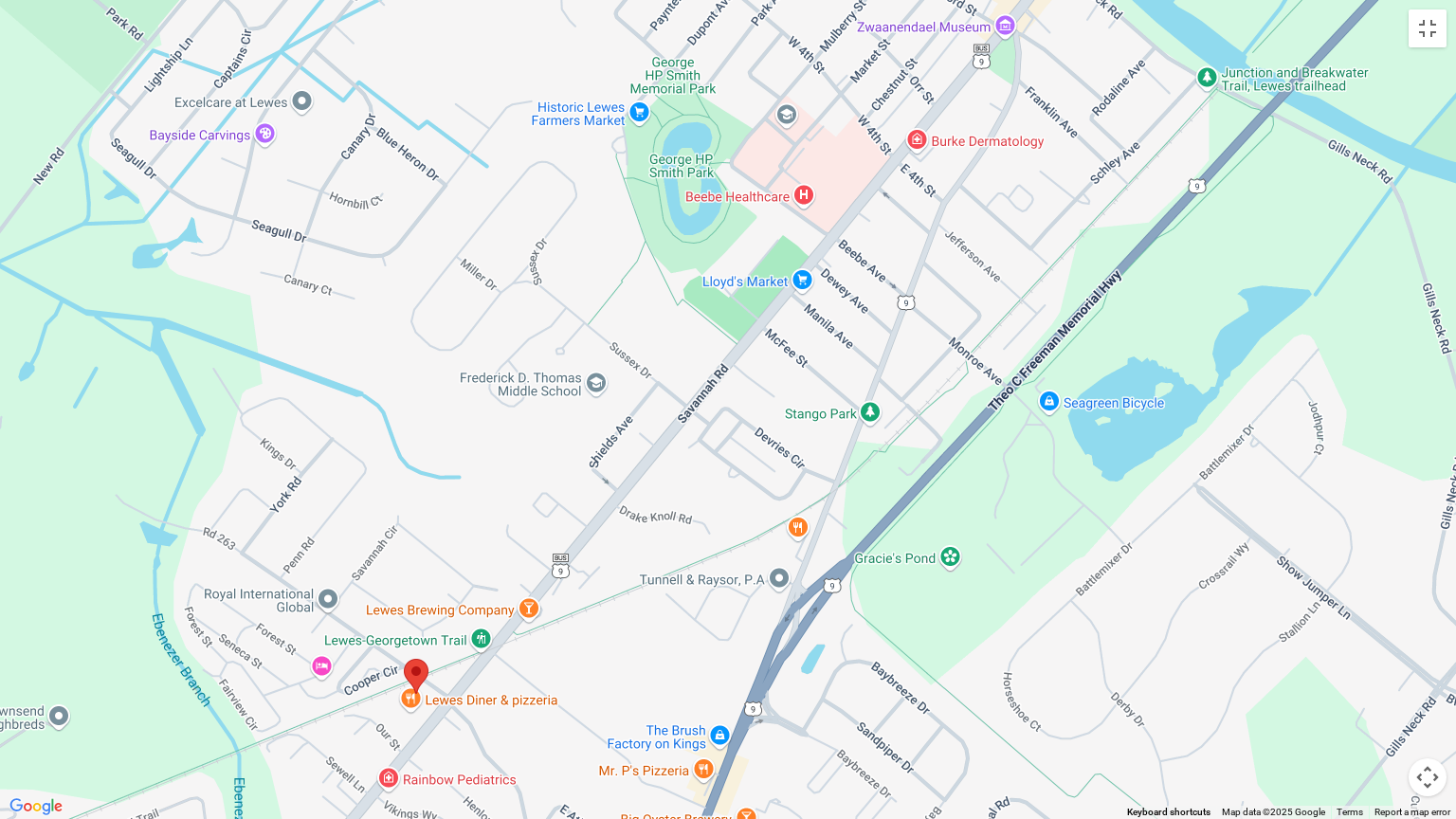 drag, startPoint x: 916, startPoint y: 188, endPoint x: 758, endPoint y: 400, distance: 264.4012 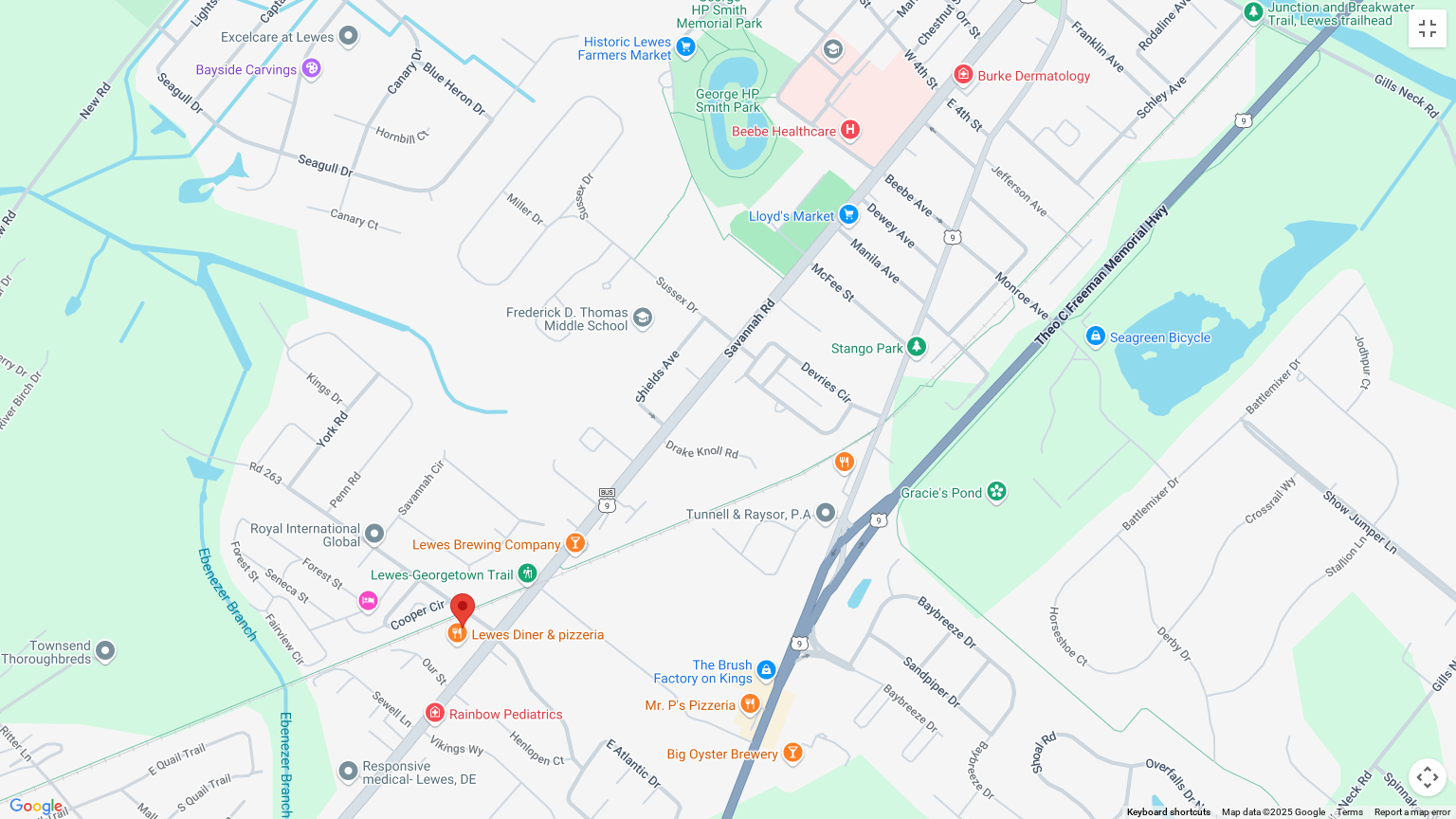 drag, startPoint x: 746, startPoint y: 363, endPoint x: 880, endPoint y: 155, distance: 247.42676 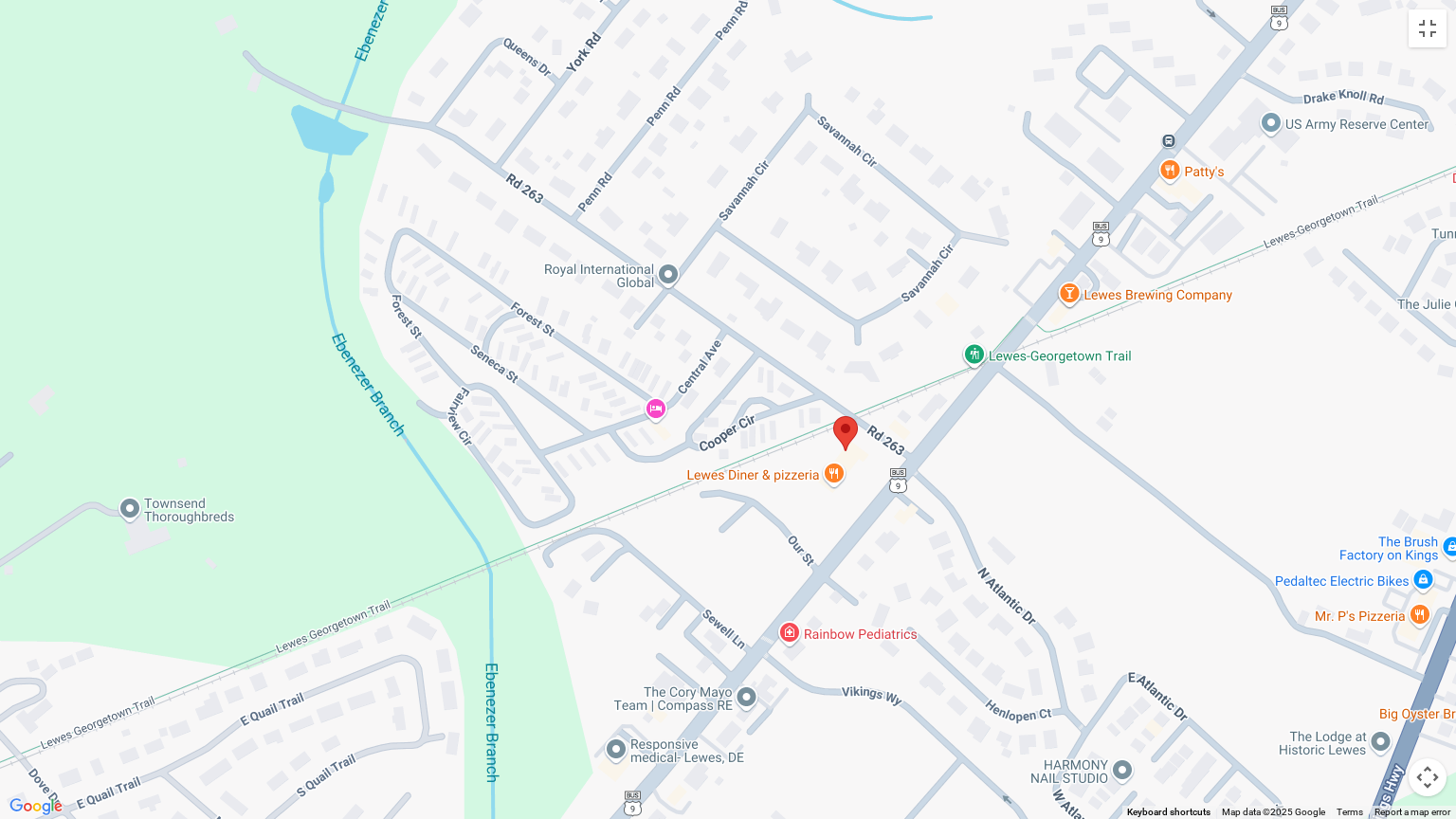 drag, startPoint x: 635, startPoint y: 349, endPoint x: 1004, endPoint y: 398, distance: 372.23917 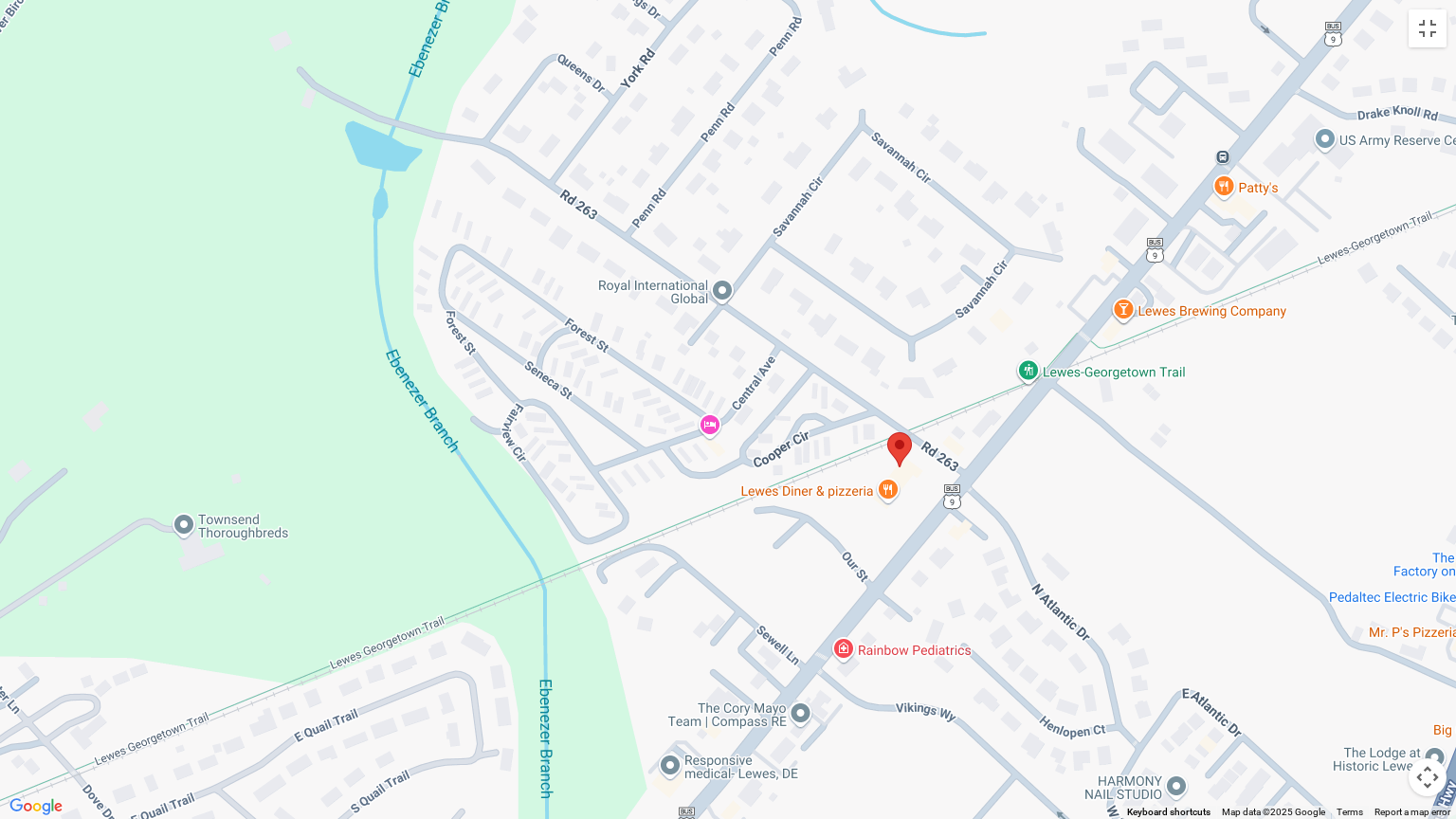 drag, startPoint x: 691, startPoint y: 246, endPoint x: 505, endPoint y: 161, distance: 204.50183 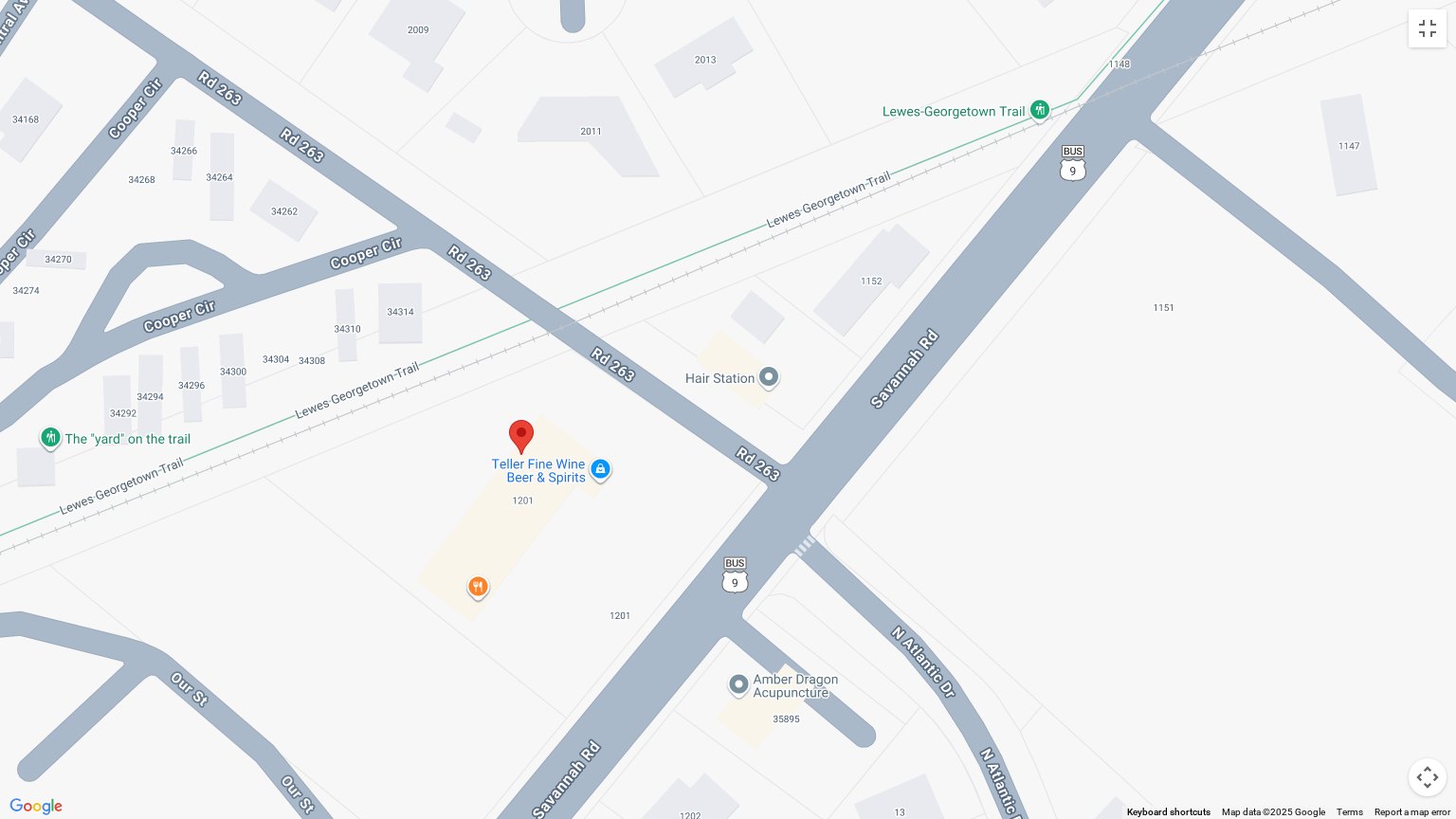 drag, startPoint x: 737, startPoint y: 482, endPoint x: 835, endPoint y: 350, distance: 164.40195 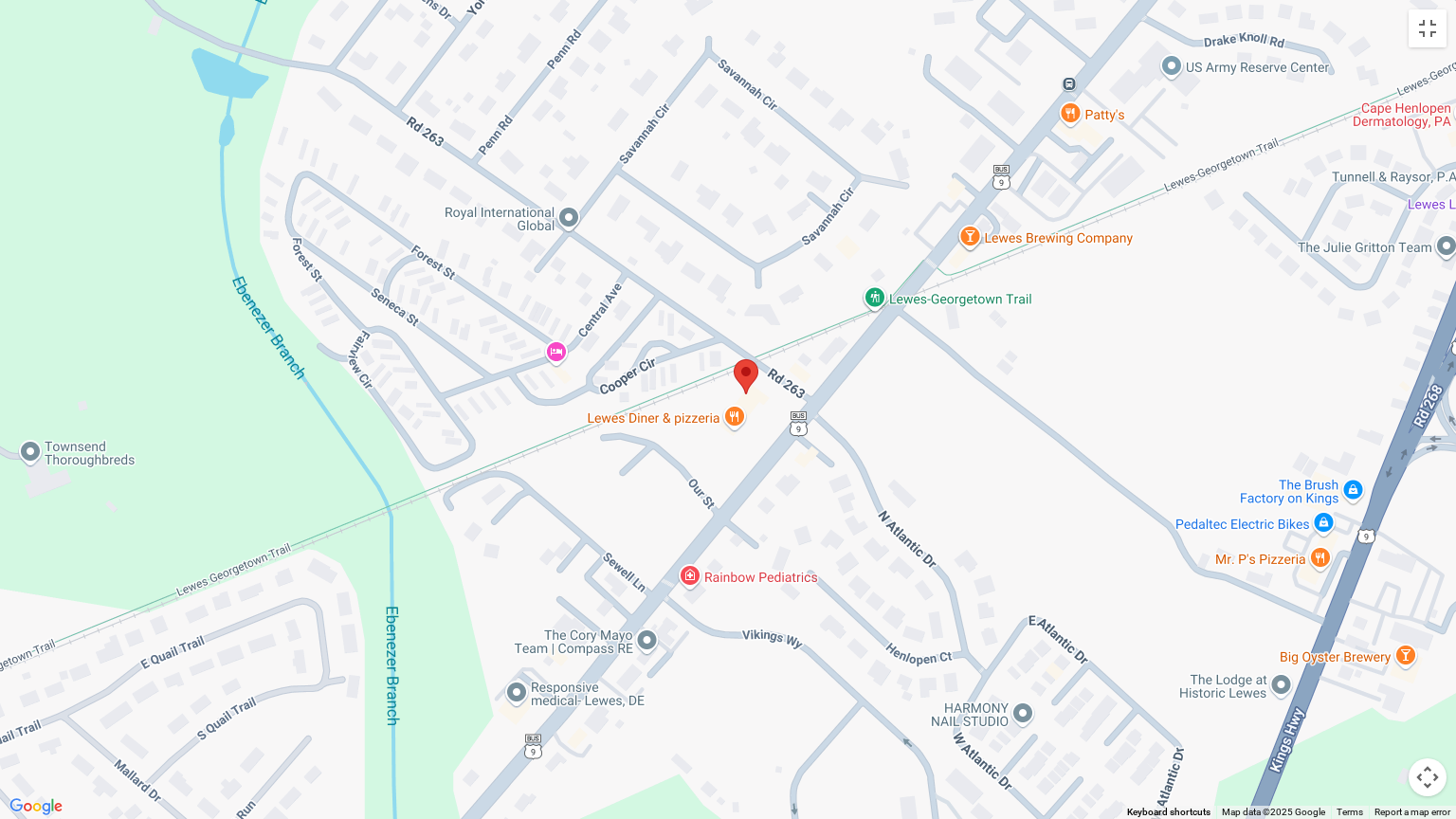 drag, startPoint x: 804, startPoint y: 567, endPoint x: 864, endPoint y: 329, distance: 245.4465 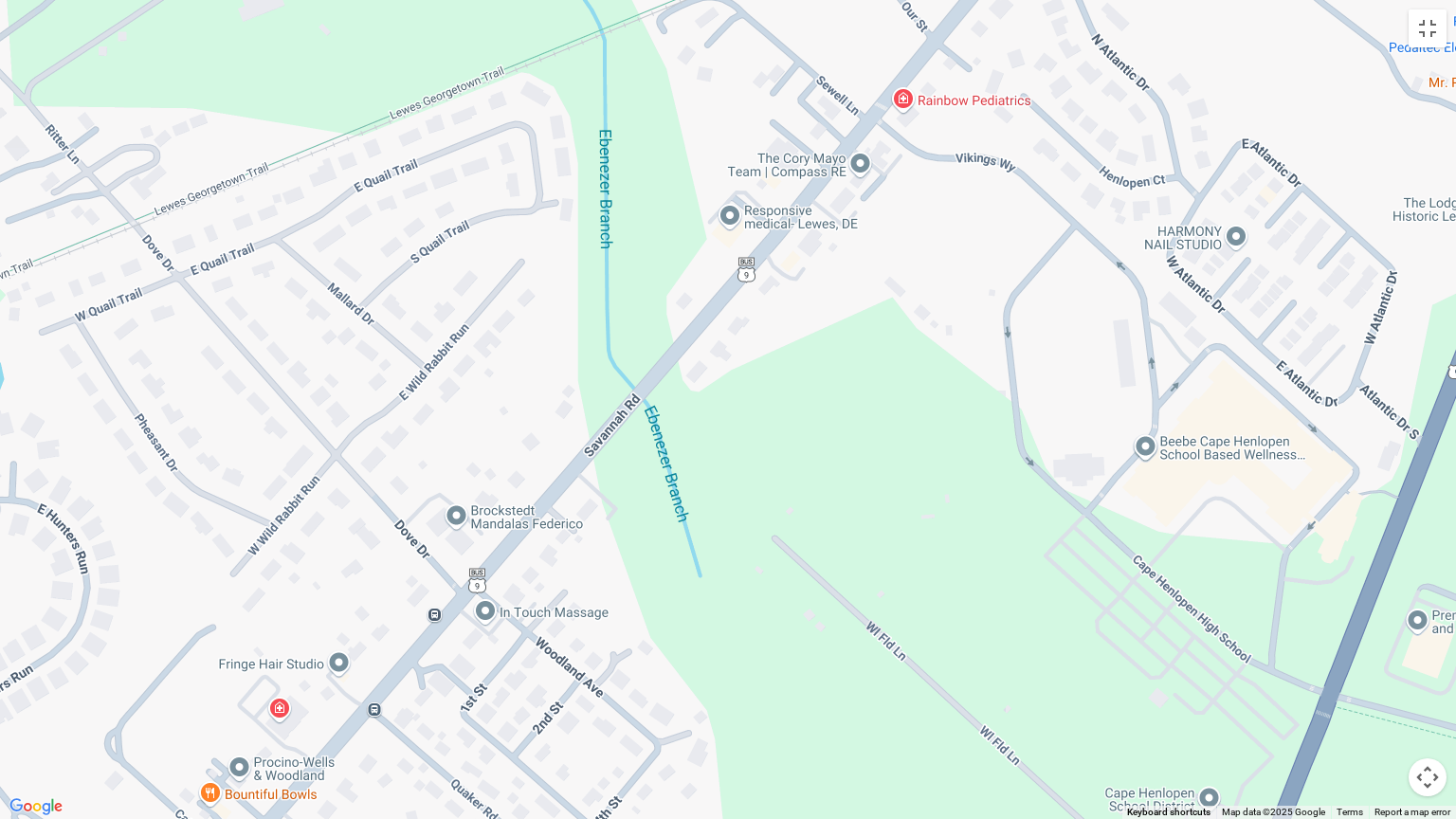 drag, startPoint x: 808, startPoint y: 467, endPoint x: 943, endPoint y: 226, distance: 276.23541 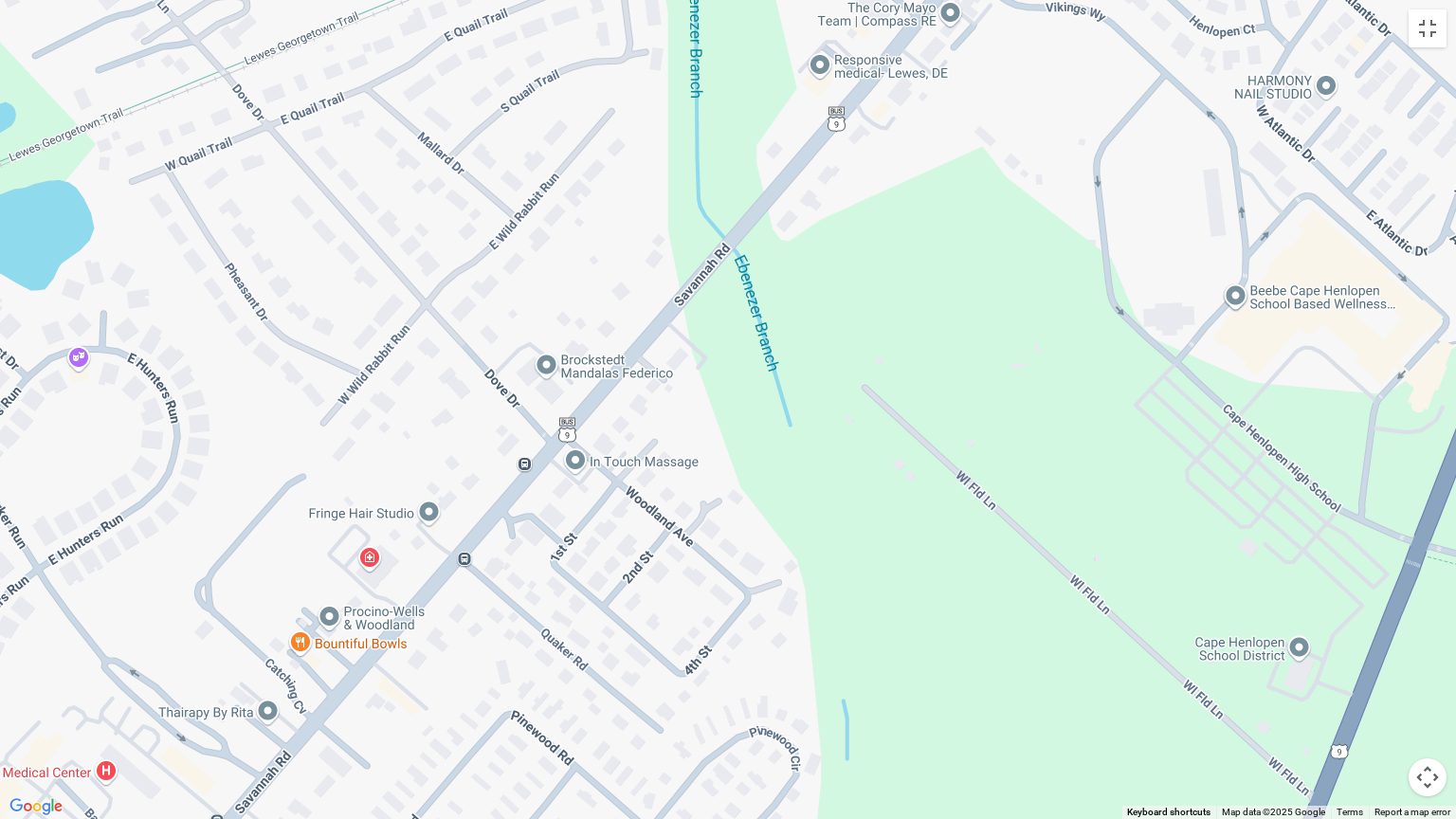 drag, startPoint x: 817, startPoint y: 520, endPoint x: 962, endPoint y: 261, distance: 296.8265 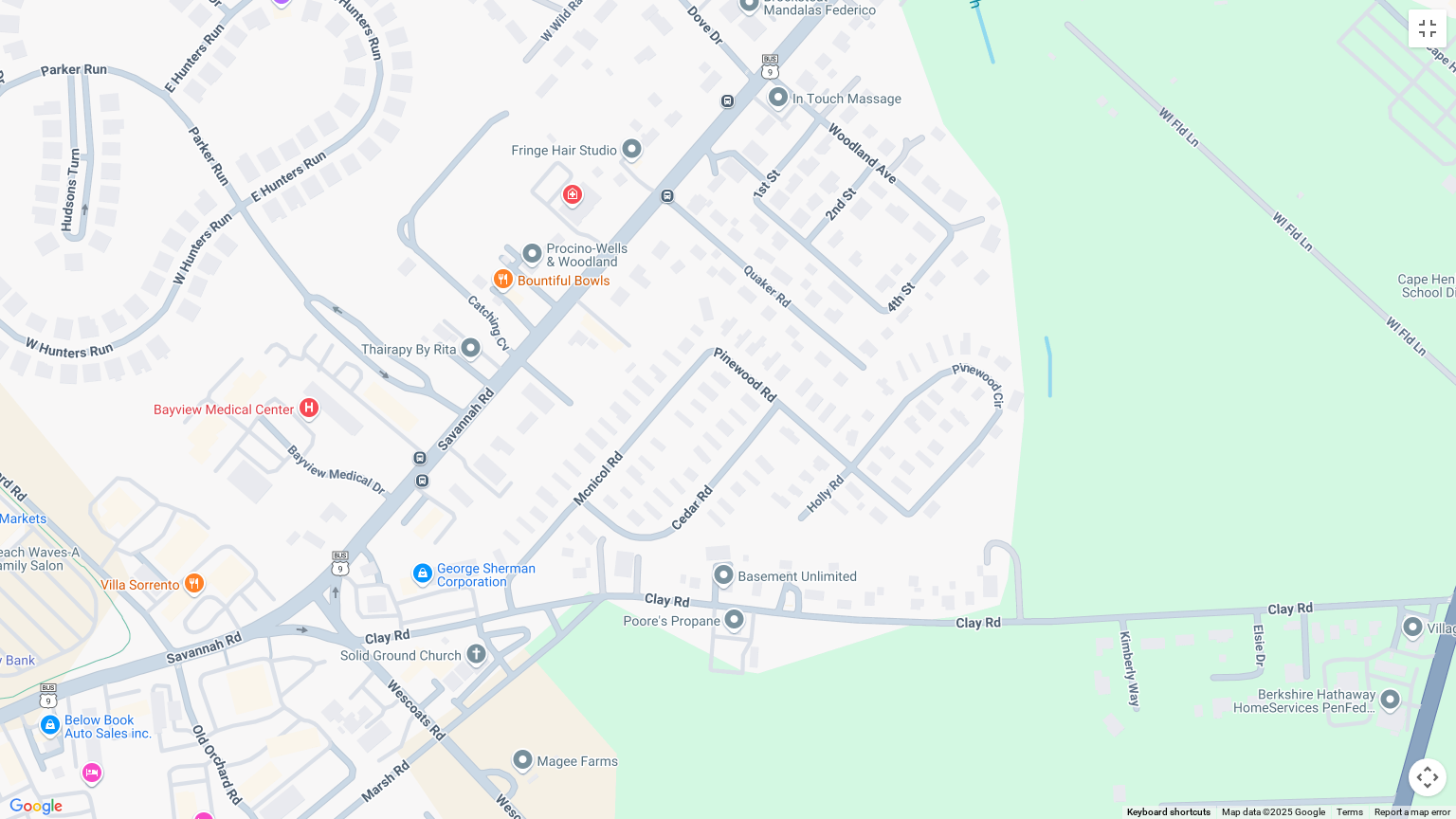 drag, startPoint x: 834, startPoint y: 507, endPoint x: 974, endPoint y: 265, distance: 279.57825 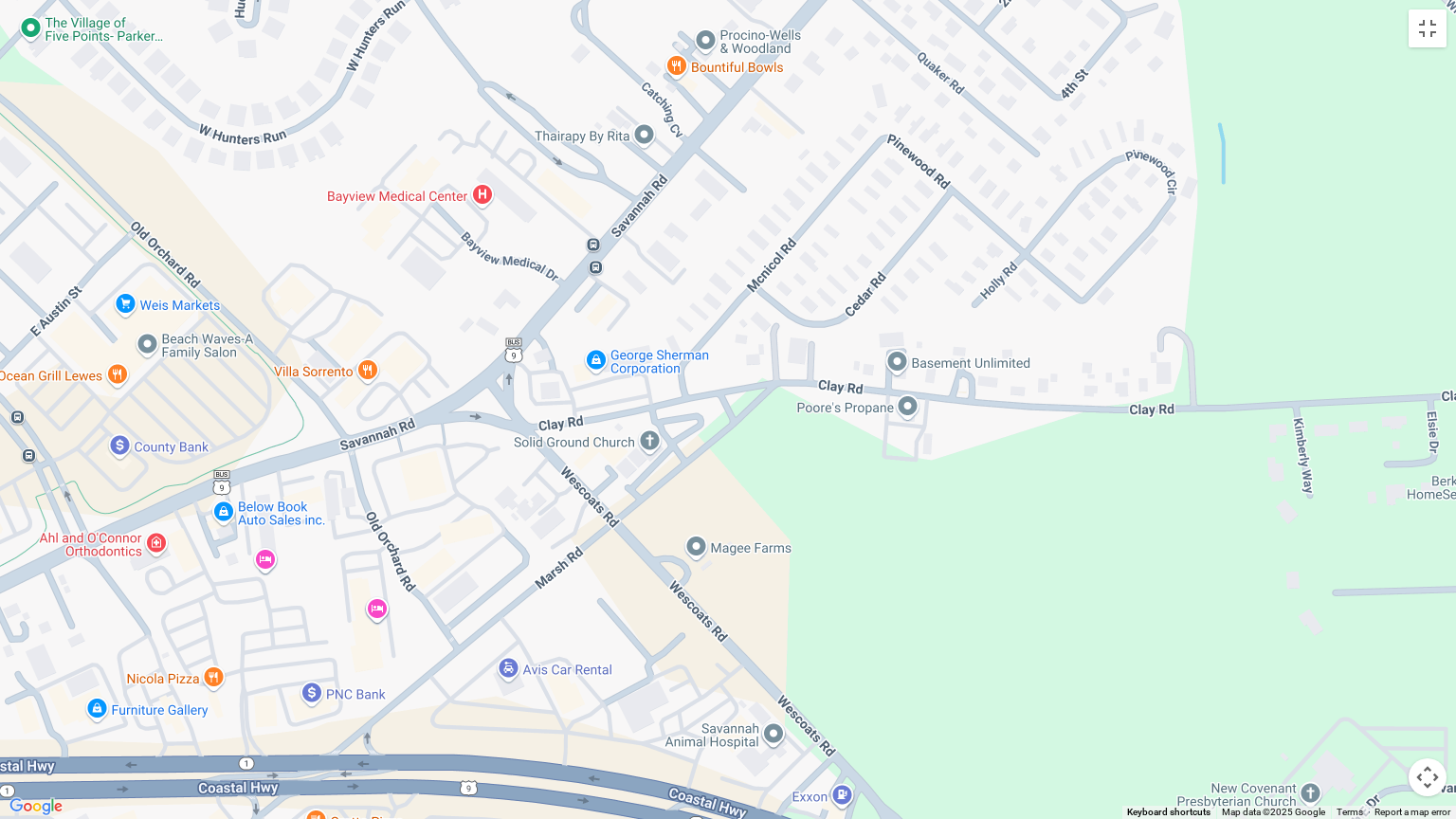 drag, startPoint x: 748, startPoint y: 474, endPoint x: 830, endPoint y: 428, distance: 94.02127 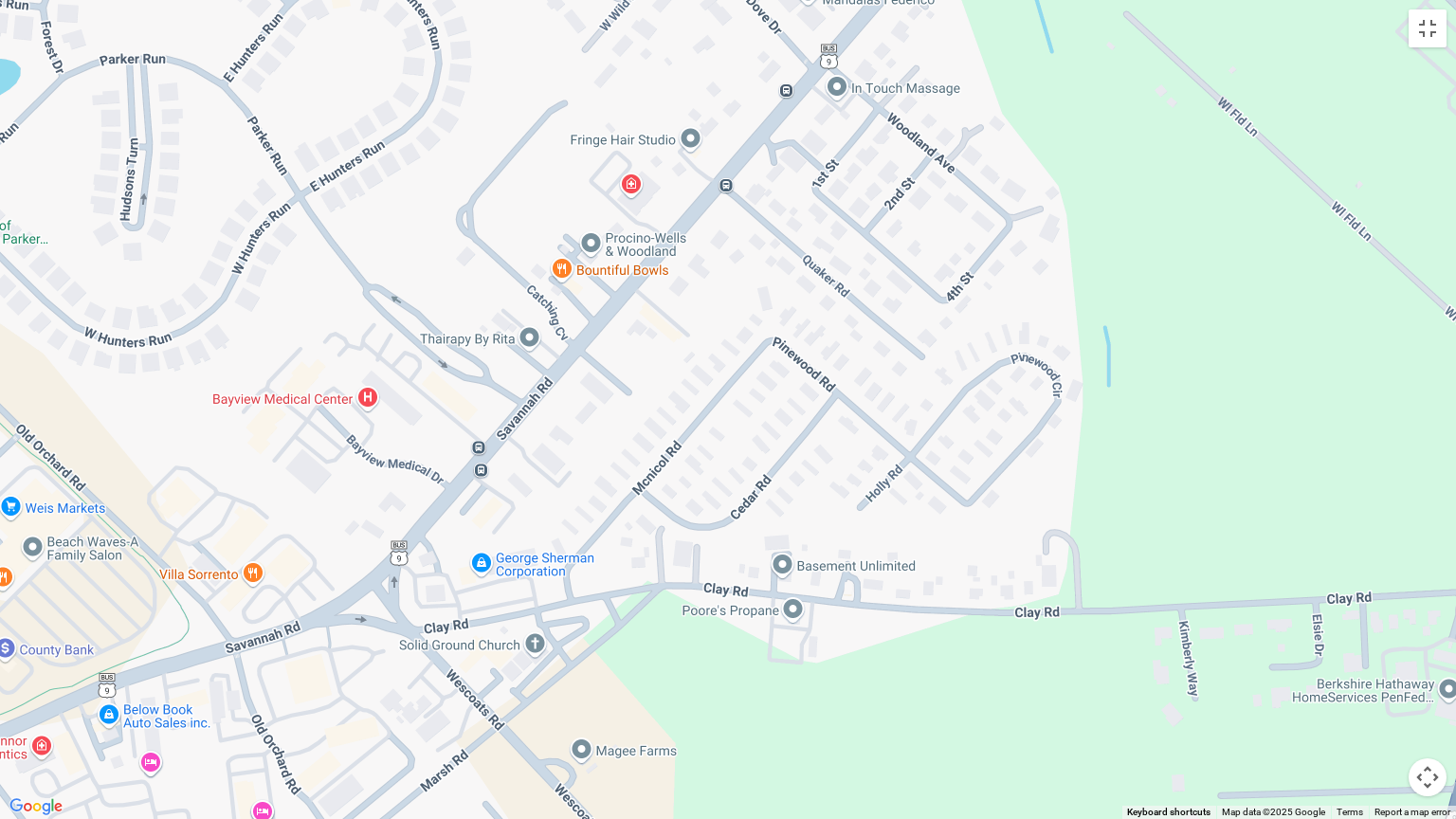 drag, startPoint x: 645, startPoint y: 283, endPoint x: 526, endPoint y: 494, distance: 242.24368 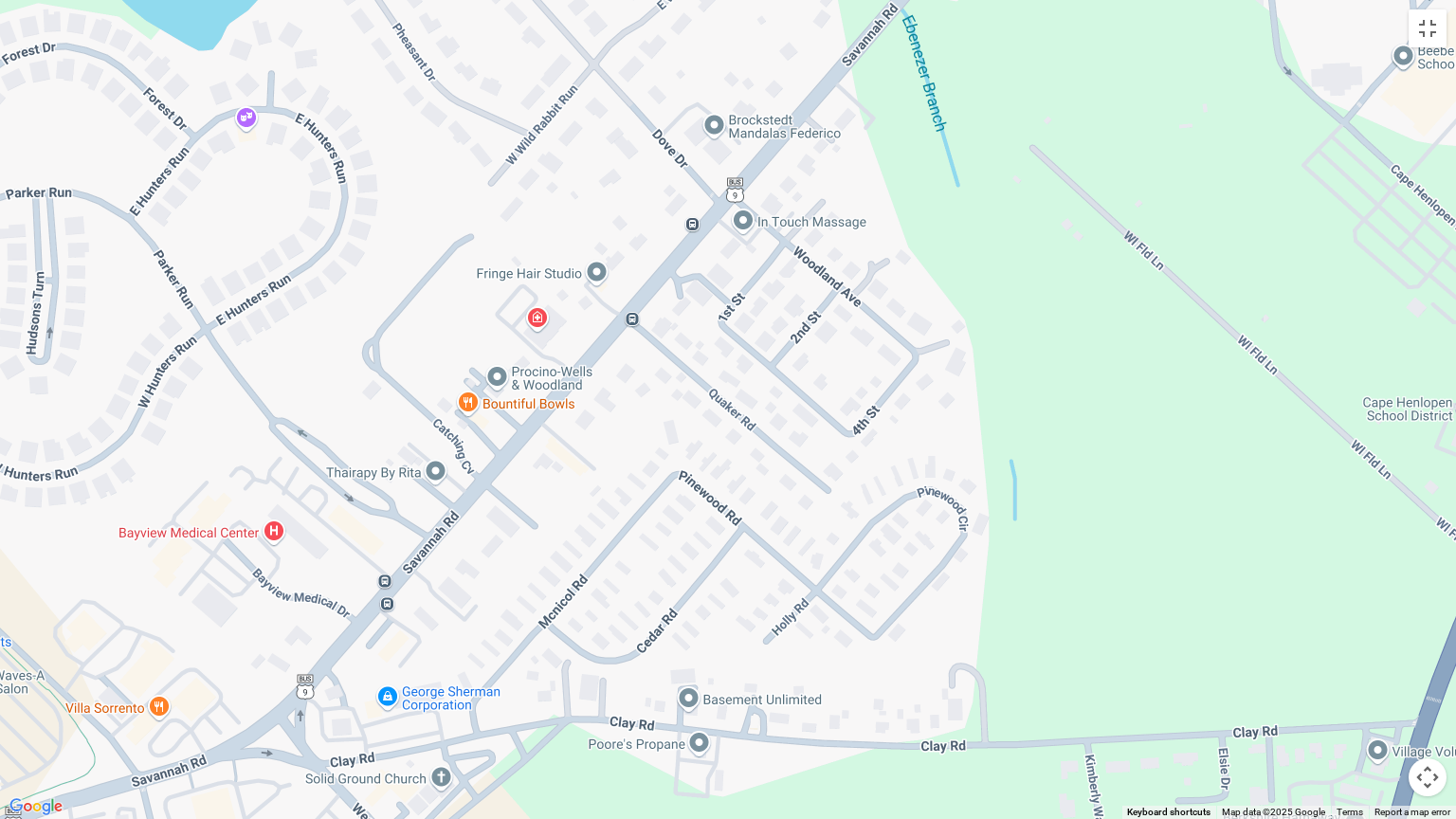 drag, startPoint x: 652, startPoint y: 318, endPoint x: 553, endPoint y: 461, distance: 173.92527 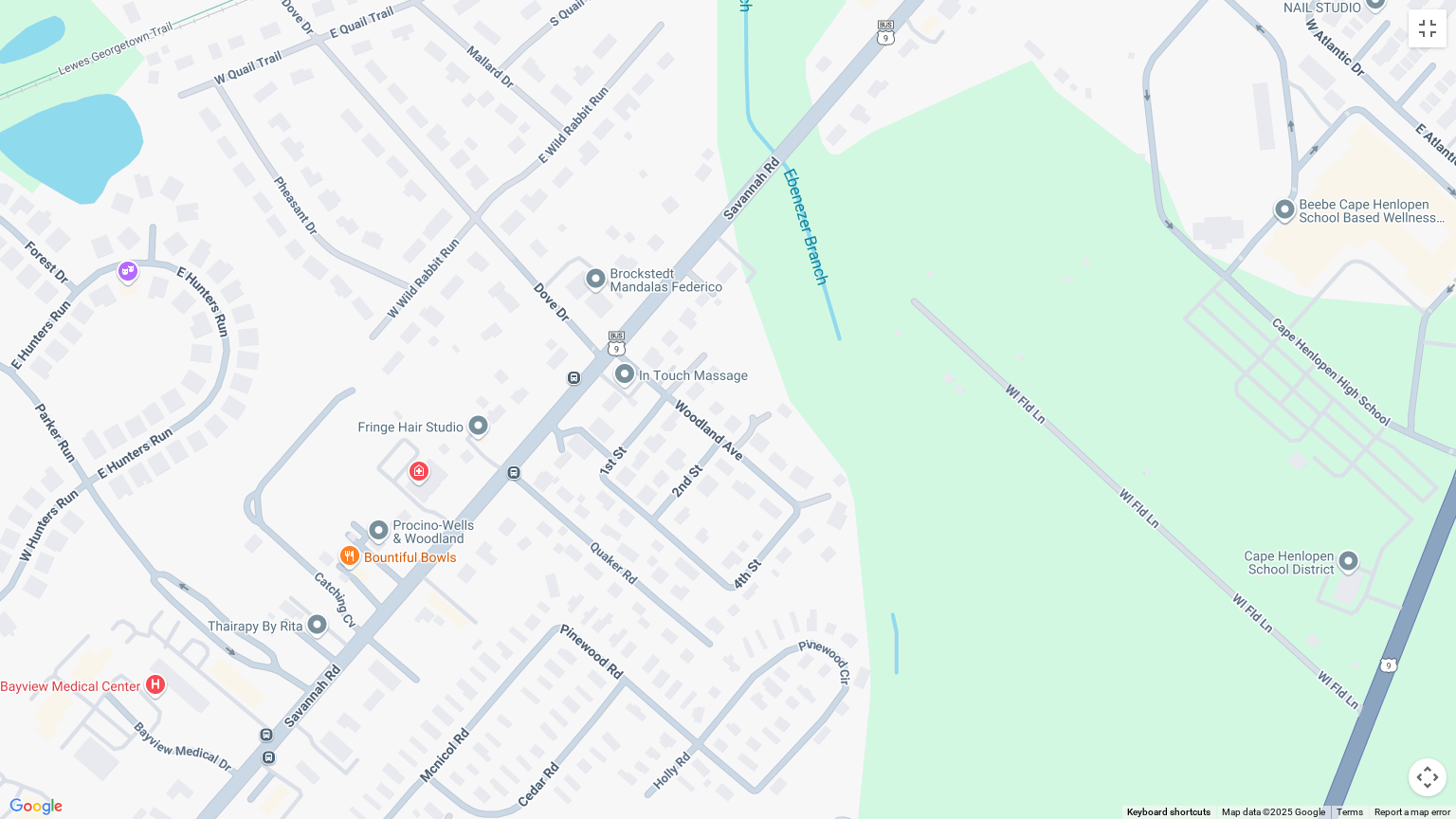 drag, startPoint x: 625, startPoint y: 345, endPoint x: 507, endPoint y: 499, distance: 194.0103 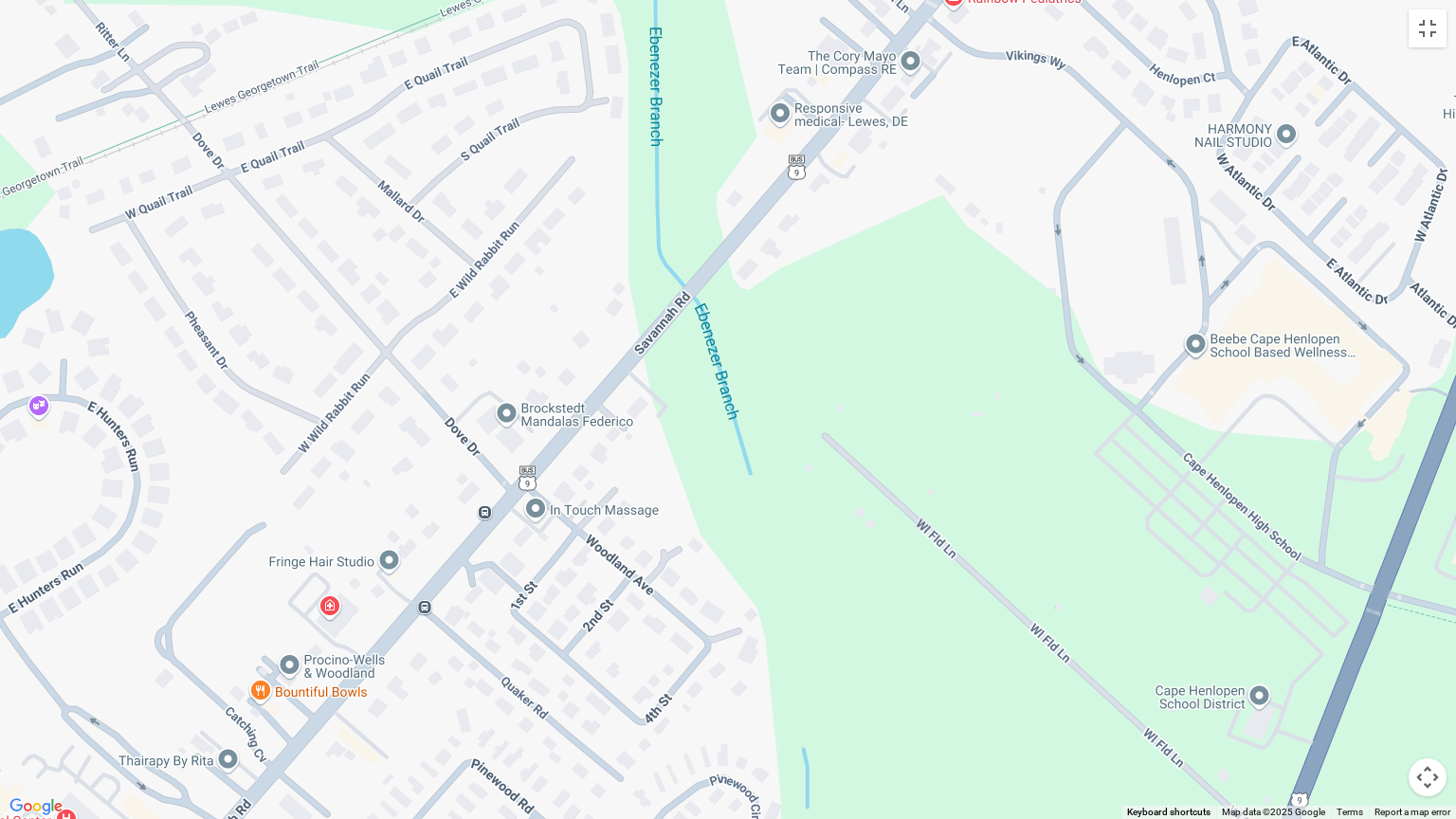 drag, startPoint x: 615, startPoint y: 385, endPoint x: 523, endPoint y: 524, distance: 166.68833 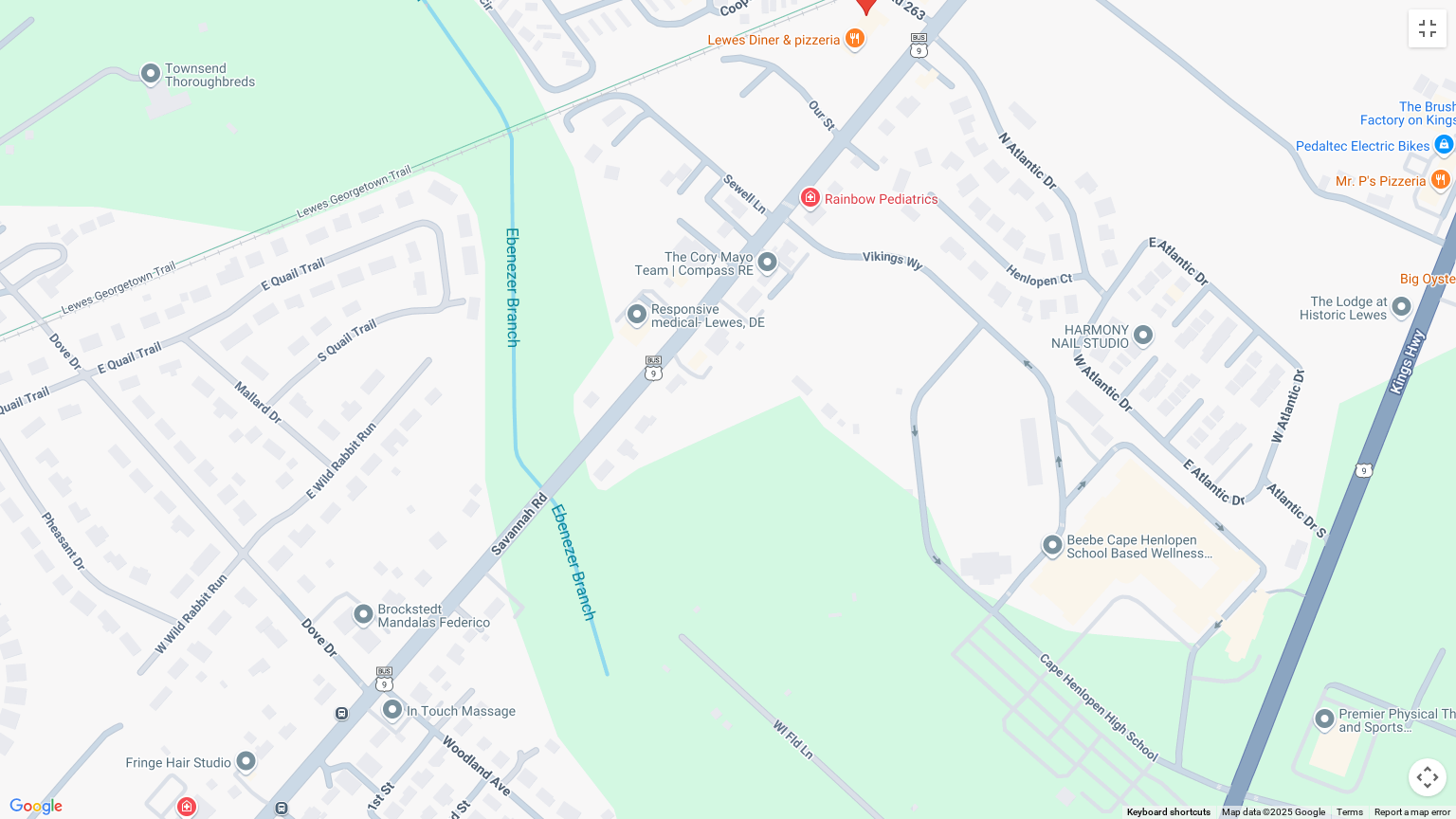 drag, startPoint x: 691, startPoint y: 353, endPoint x: 548, endPoint y: 555, distance: 247.49343 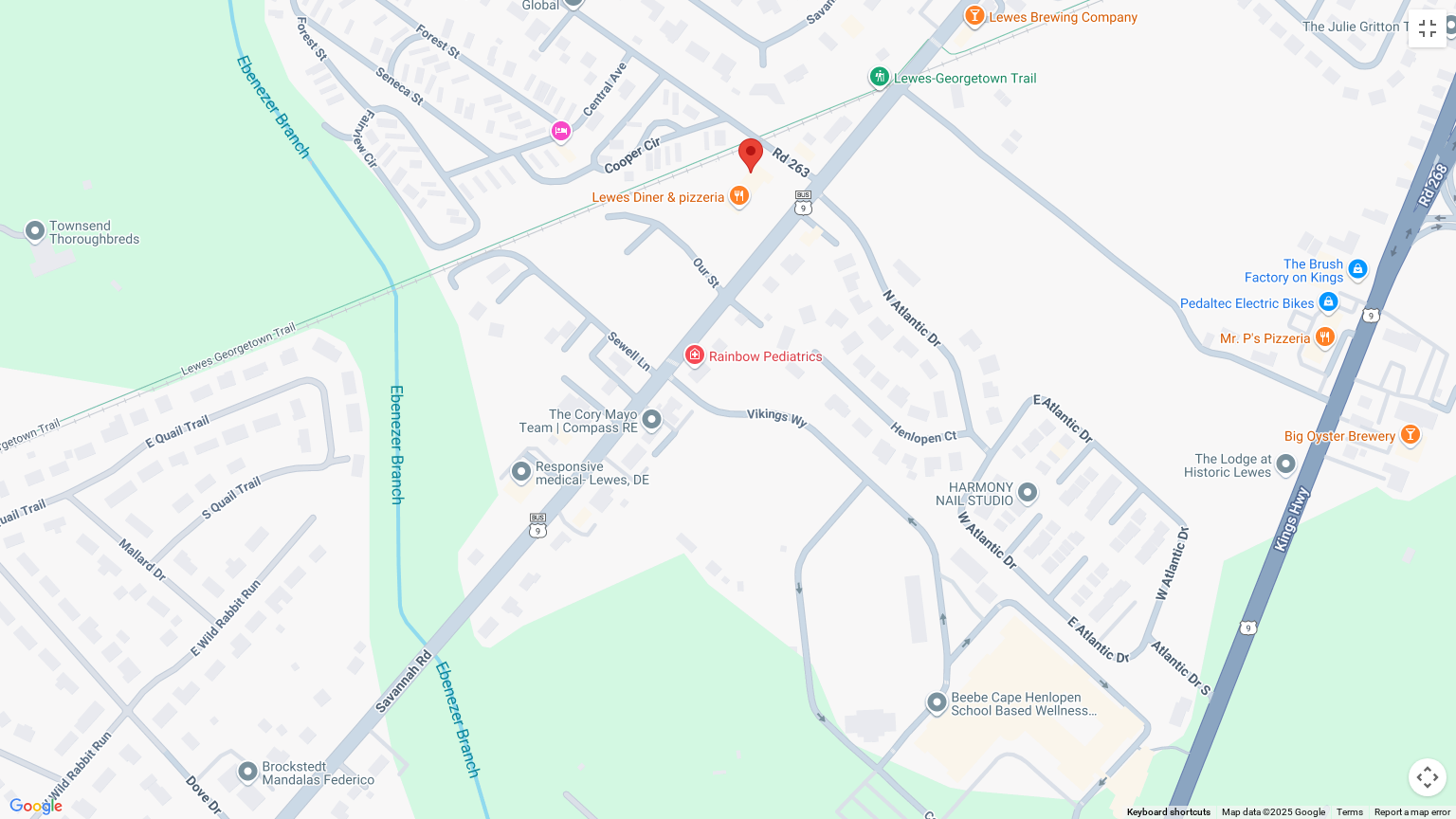 drag, startPoint x: 739, startPoint y: 375, endPoint x: 621, endPoint y: 536, distance: 199.61212 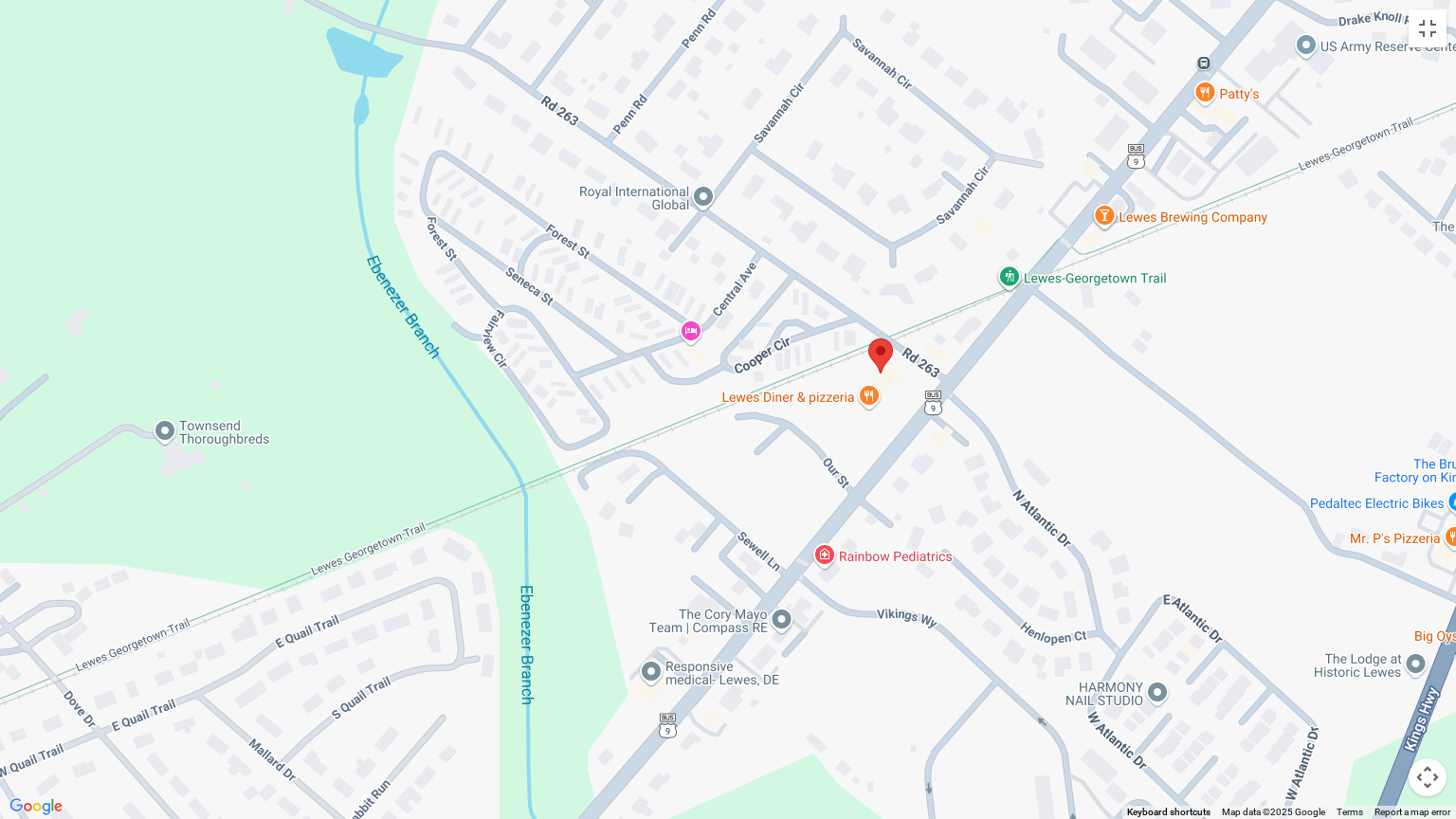 drag, startPoint x: 622, startPoint y: 341, endPoint x: 755, endPoint y: 545, distance: 243.52618 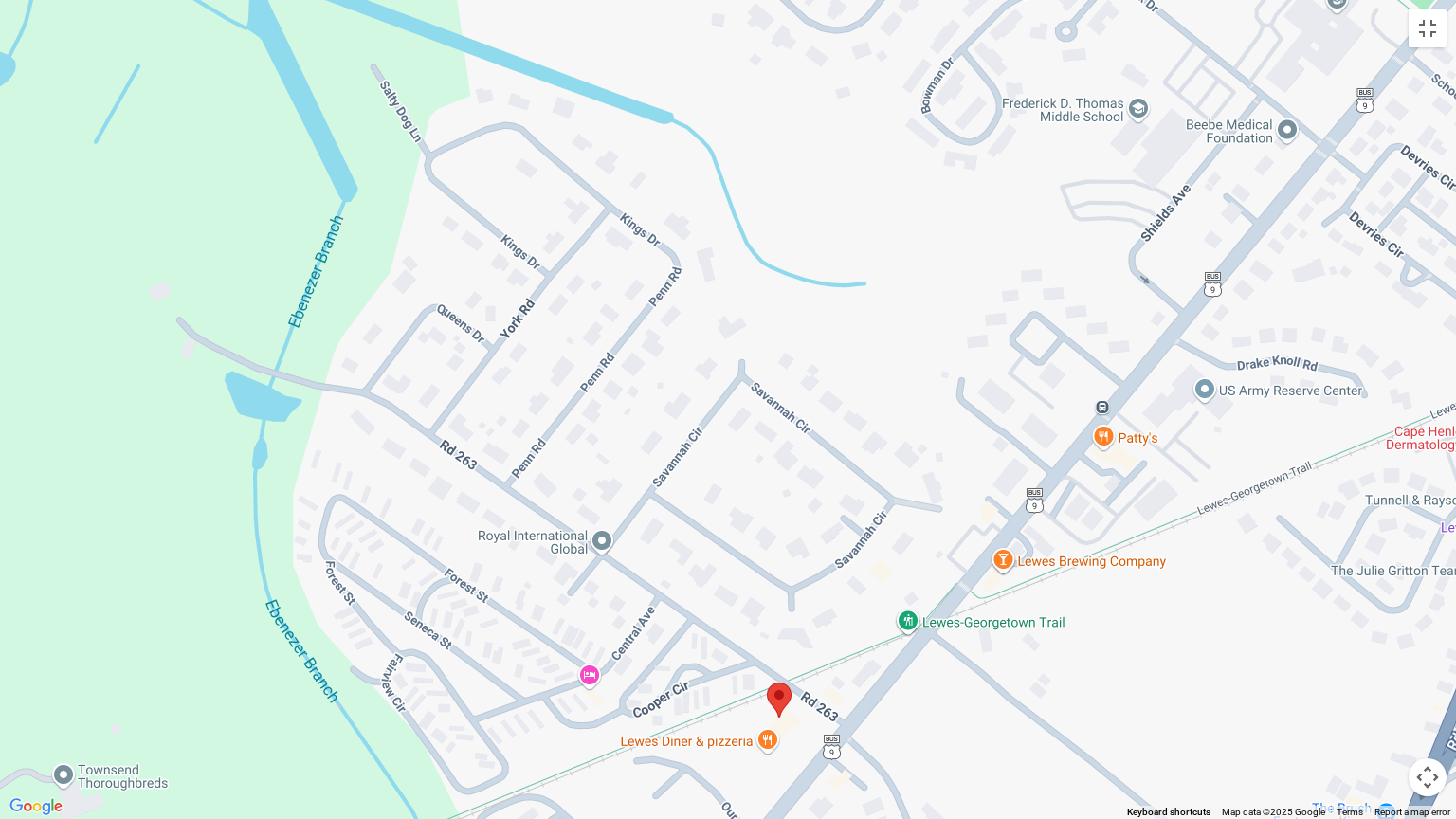 drag, startPoint x: 757, startPoint y: 326, endPoint x: 656, endPoint y: 676, distance: 364.28148 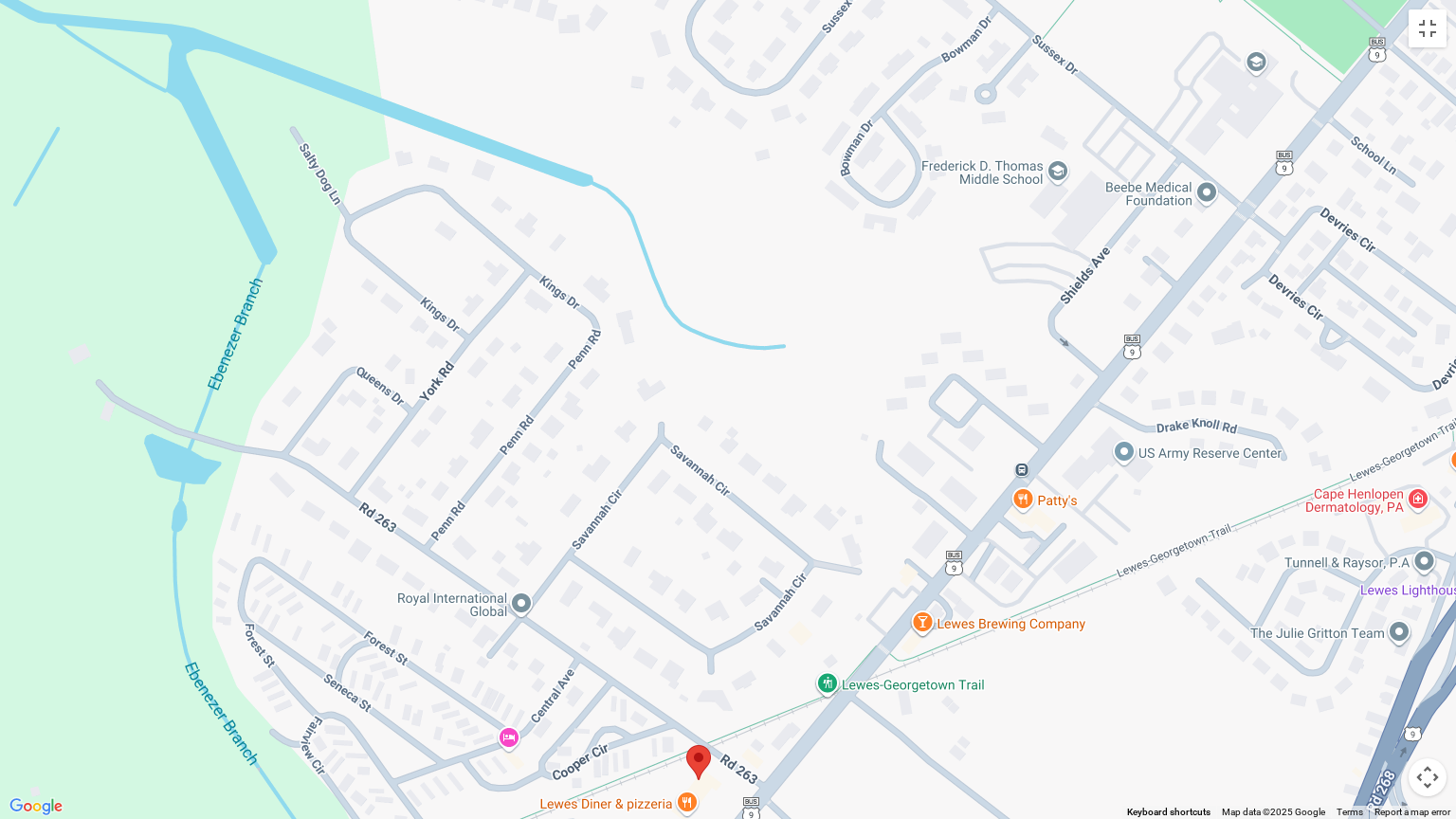 drag, startPoint x: 980, startPoint y: 483, endPoint x: 898, endPoint y: 547, distance: 104.01923 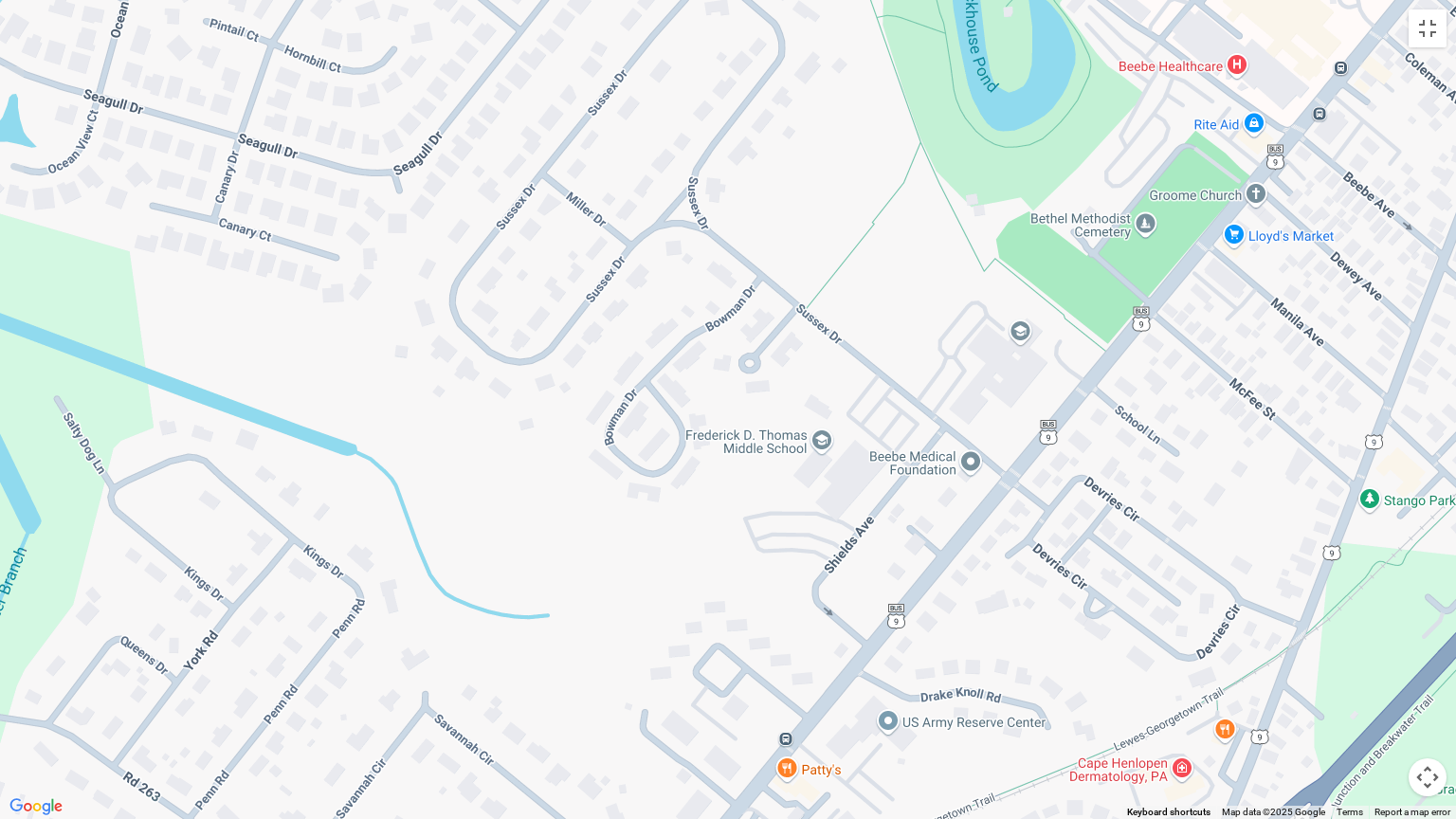 drag, startPoint x: 1112, startPoint y: 250, endPoint x: 873, endPoint y: 527, distance: 365.85516 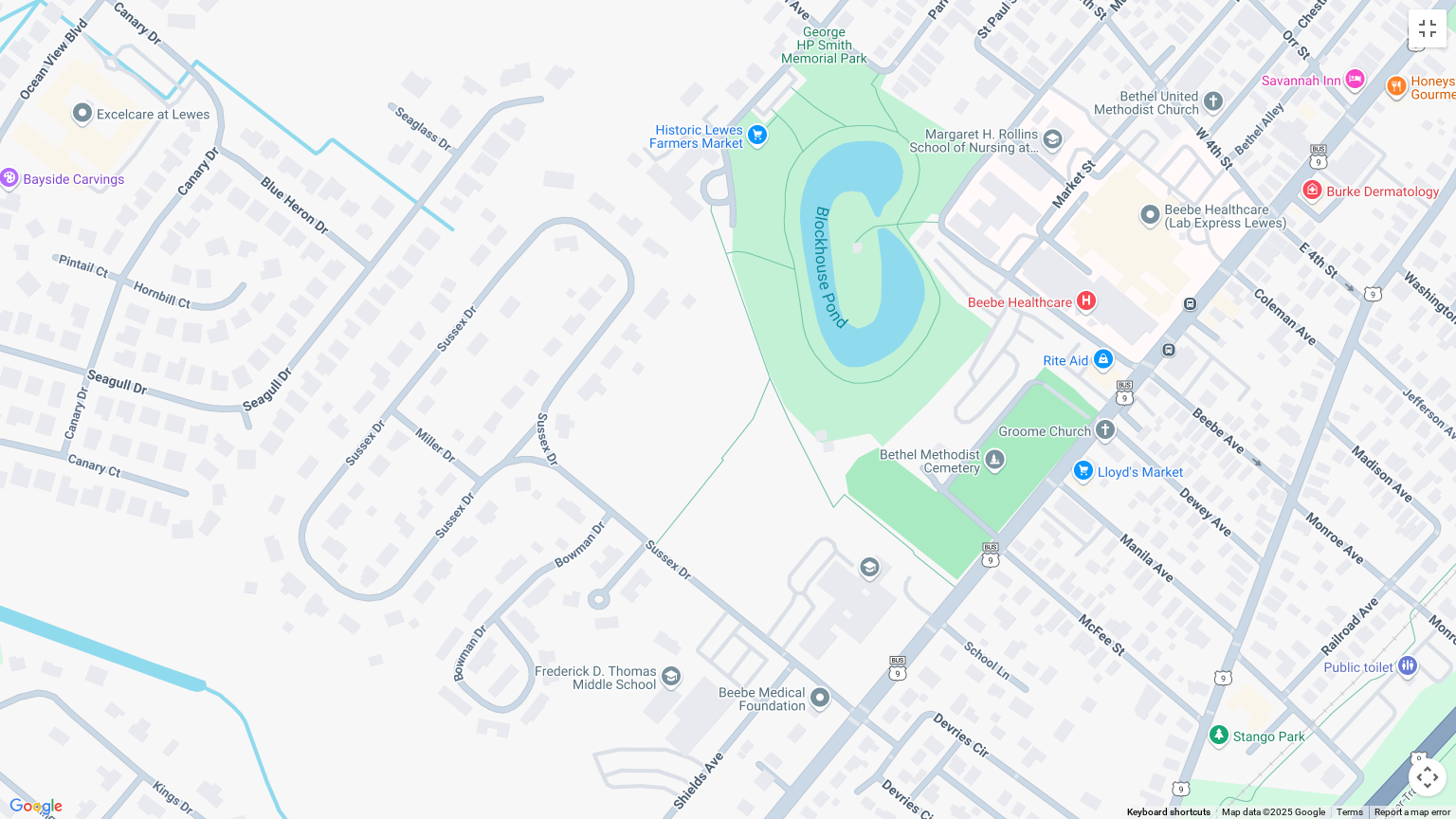 drag, startPoint x: 1046, startPoint y: 350, endPoint x: 896, endPoint y: 588, distance: 281.32543 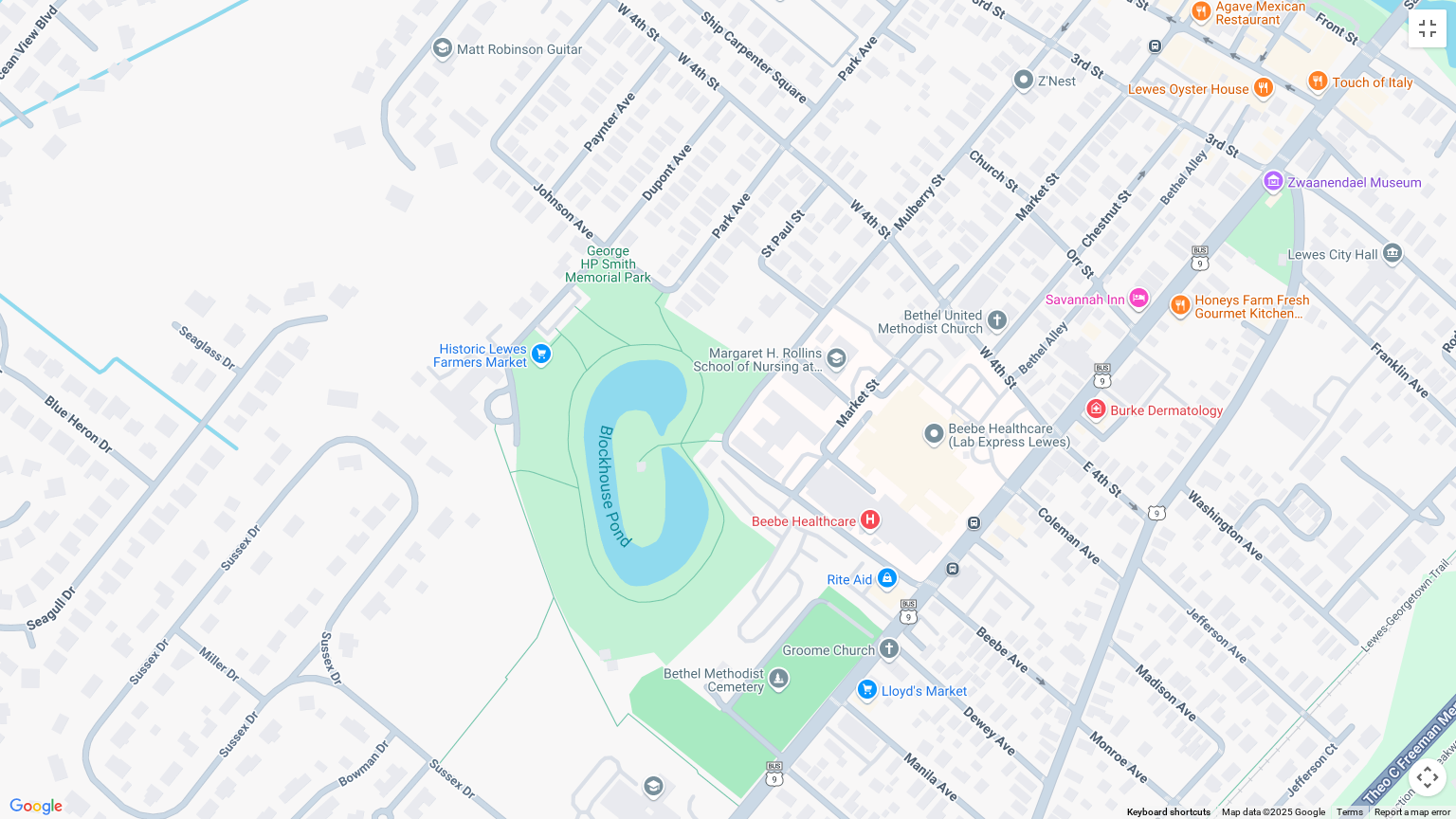 drag, startPoint x: 1084, startPoint y: 347, endPoint x: 868, endPoint y: 569, distance: 309.74183 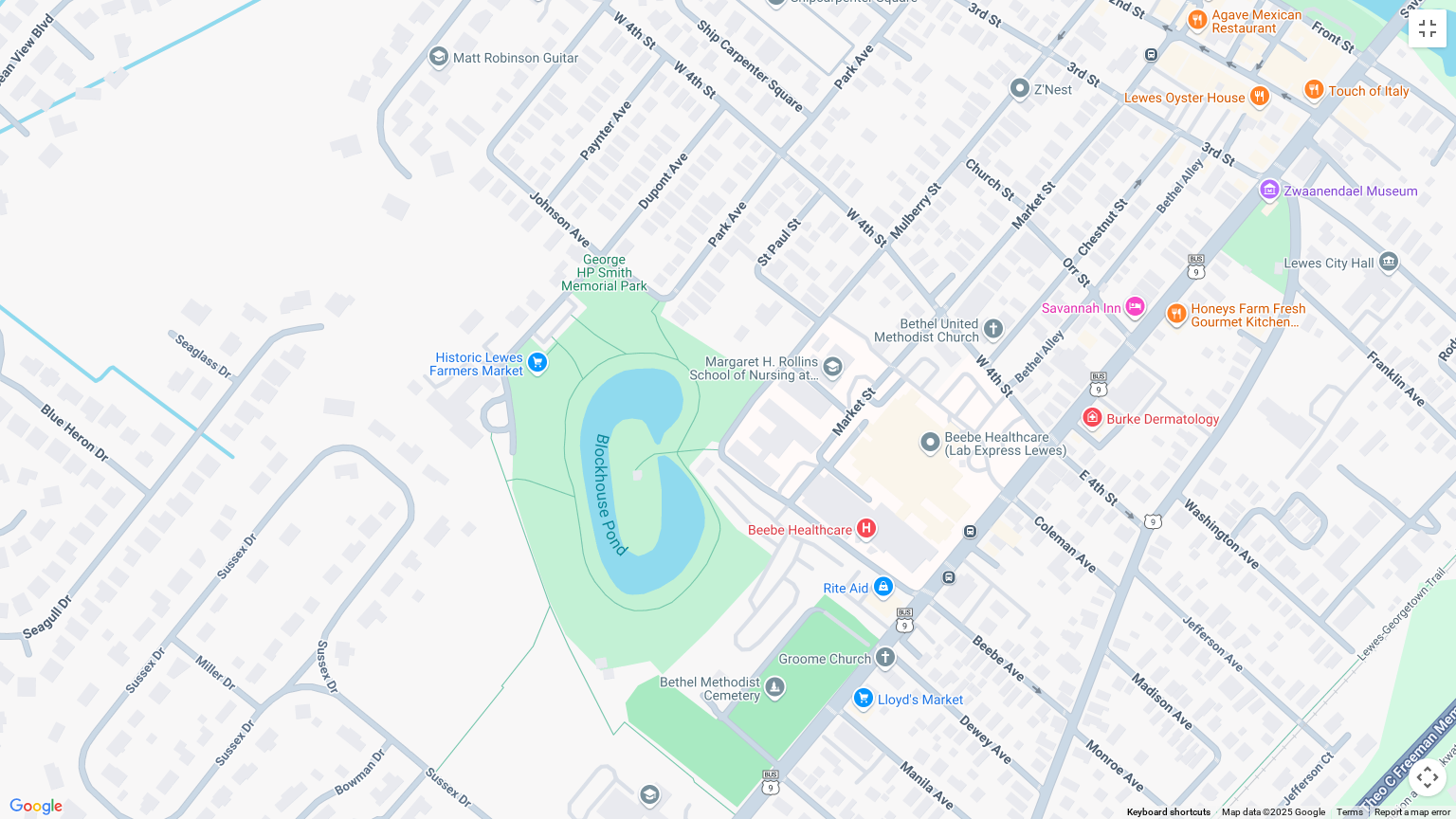 drag, startPoint x: 981, startPoint y: 404, endPoint x: 976, endPoint y: 416, distance: 13 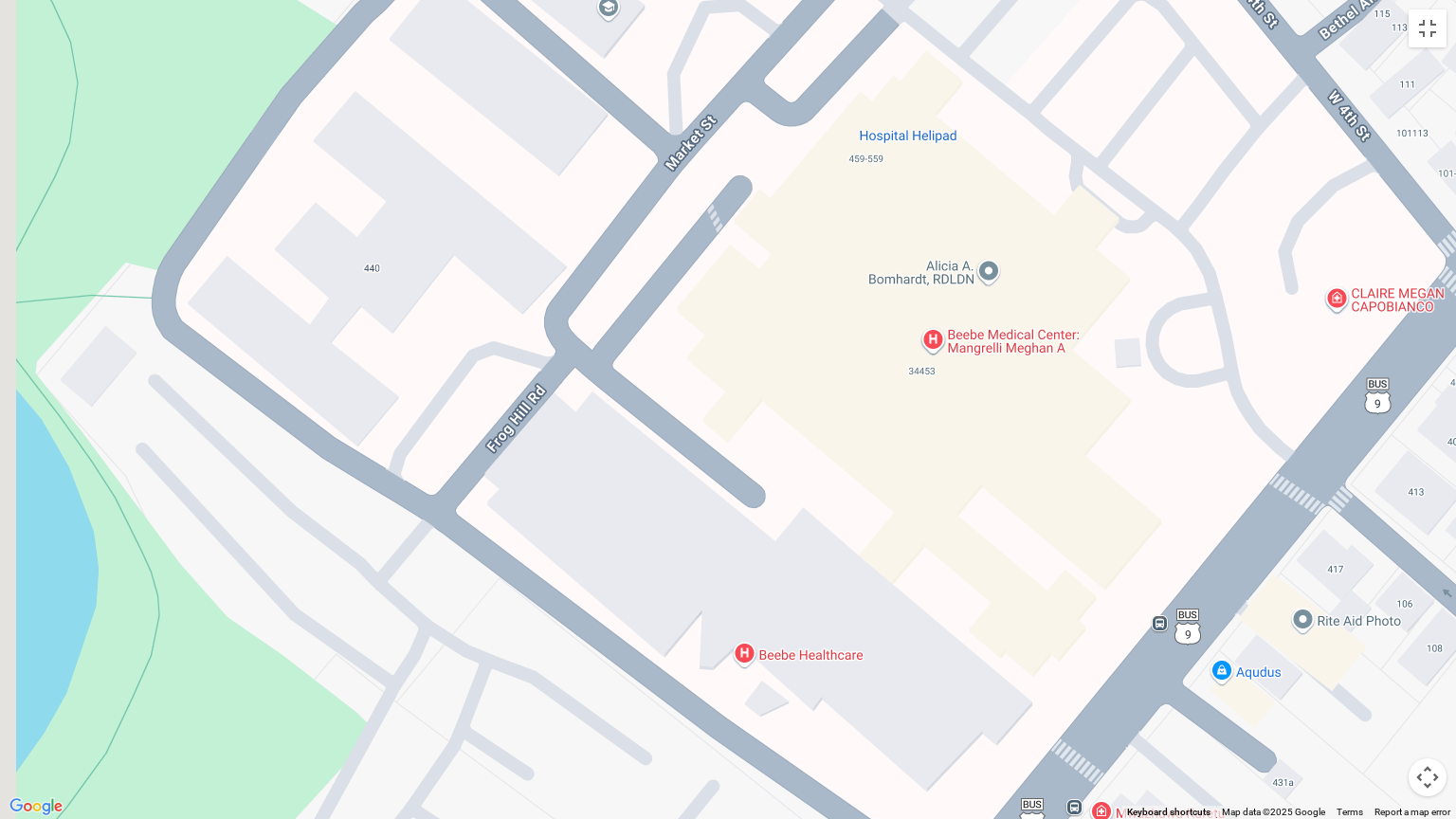 drag, startPoint x: 1028, startPoint y: 521, endPoint x: 1069, endPoint y: 408, distance: 120.20815 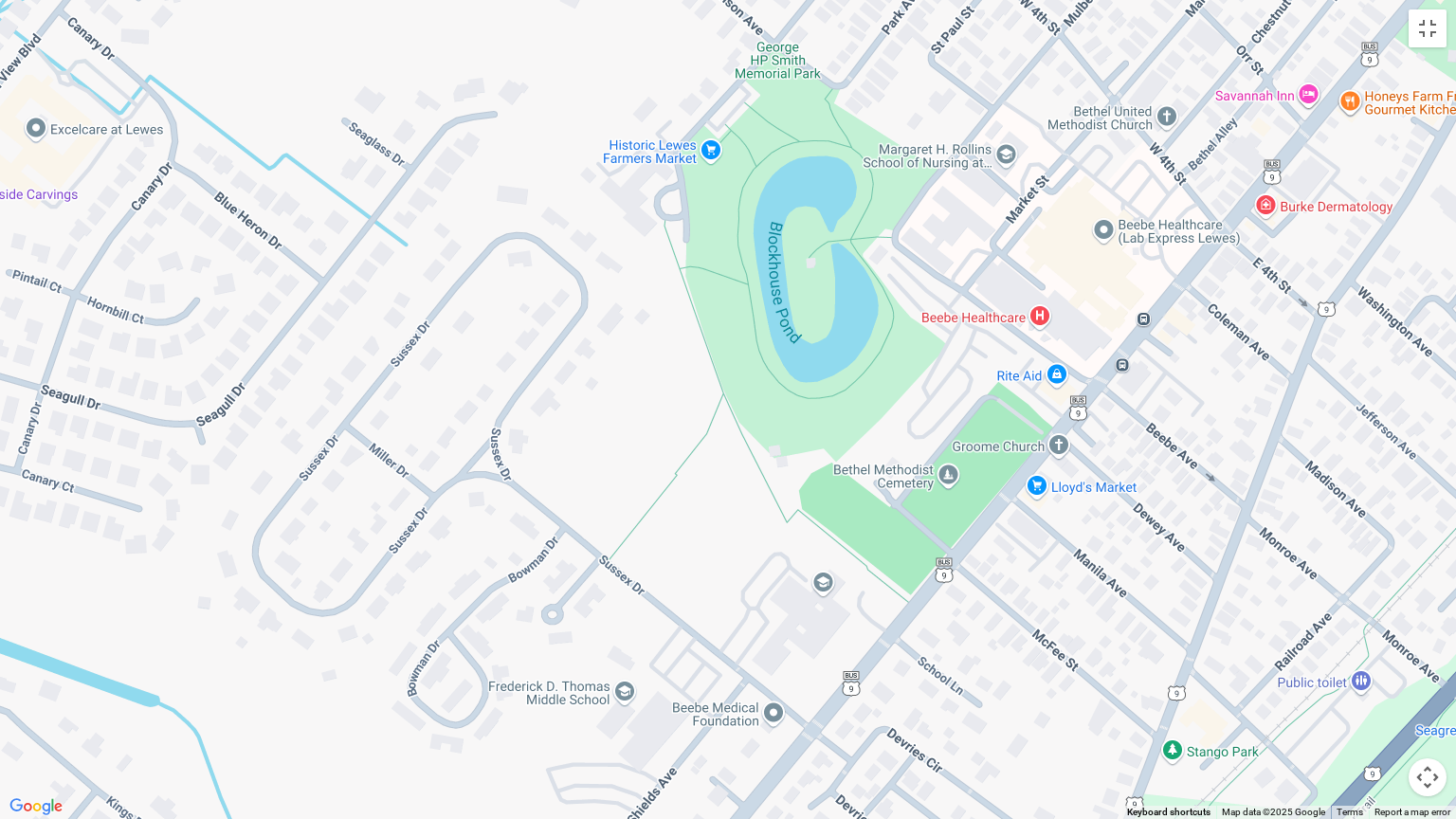 drag, startPoint x: 1076, startPoint y: 539, endPoint x: 1126, endPoint y: 405, distance: 143.02447 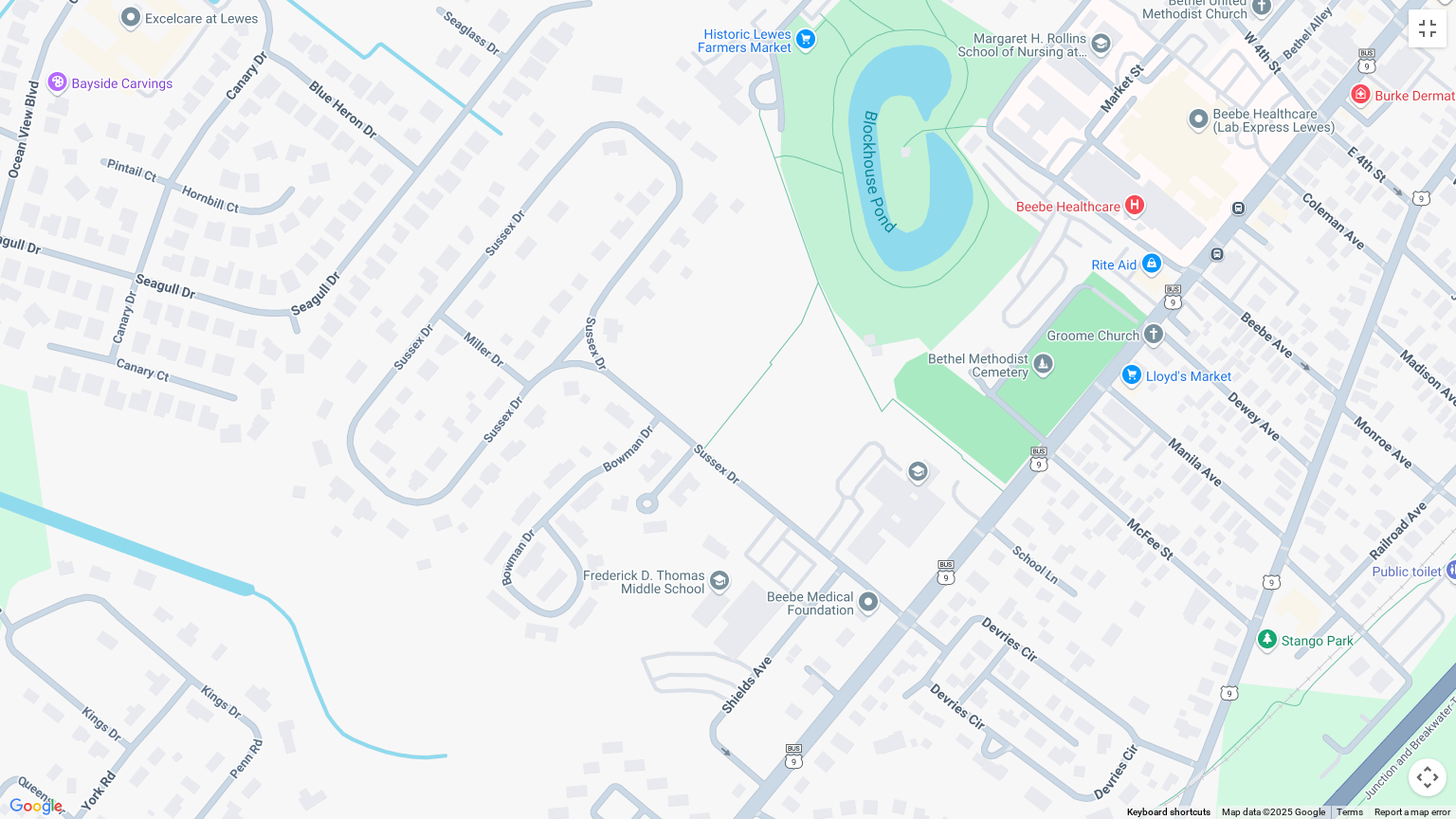 drag, startPoint x: 997, startPoint y: 504, endPoint x: 1096, endPoint y: 394, distance: 147.98986 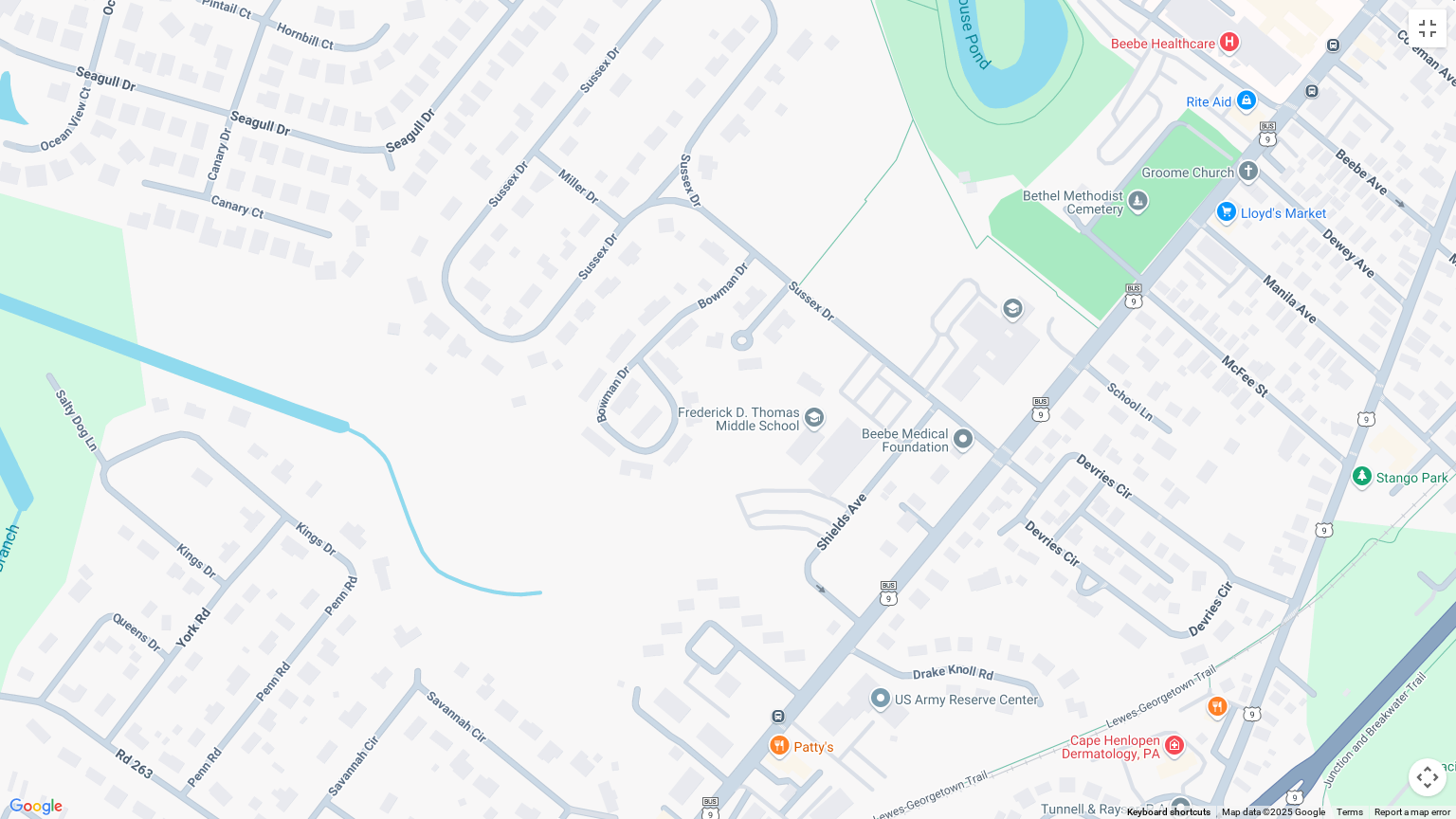 drag, startPoint x: 977, startPoint y: 542, endPoint x: 1073, endPoint y: 373, distance: 194.36306 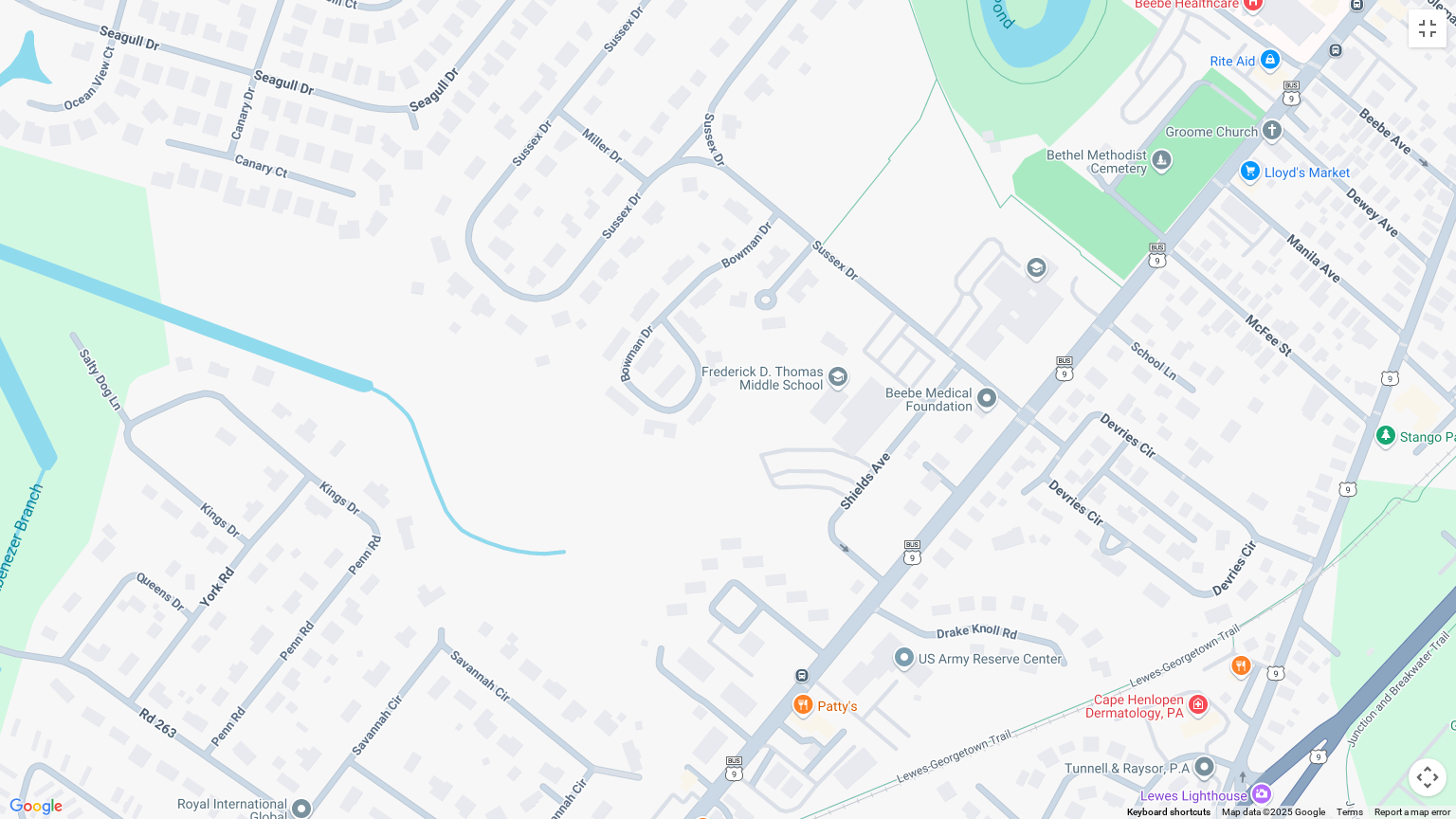 drag, startPoint x: 919, startPoint y: 556, endPoint x: 950, endPoint y: 500, distance: 64.00781 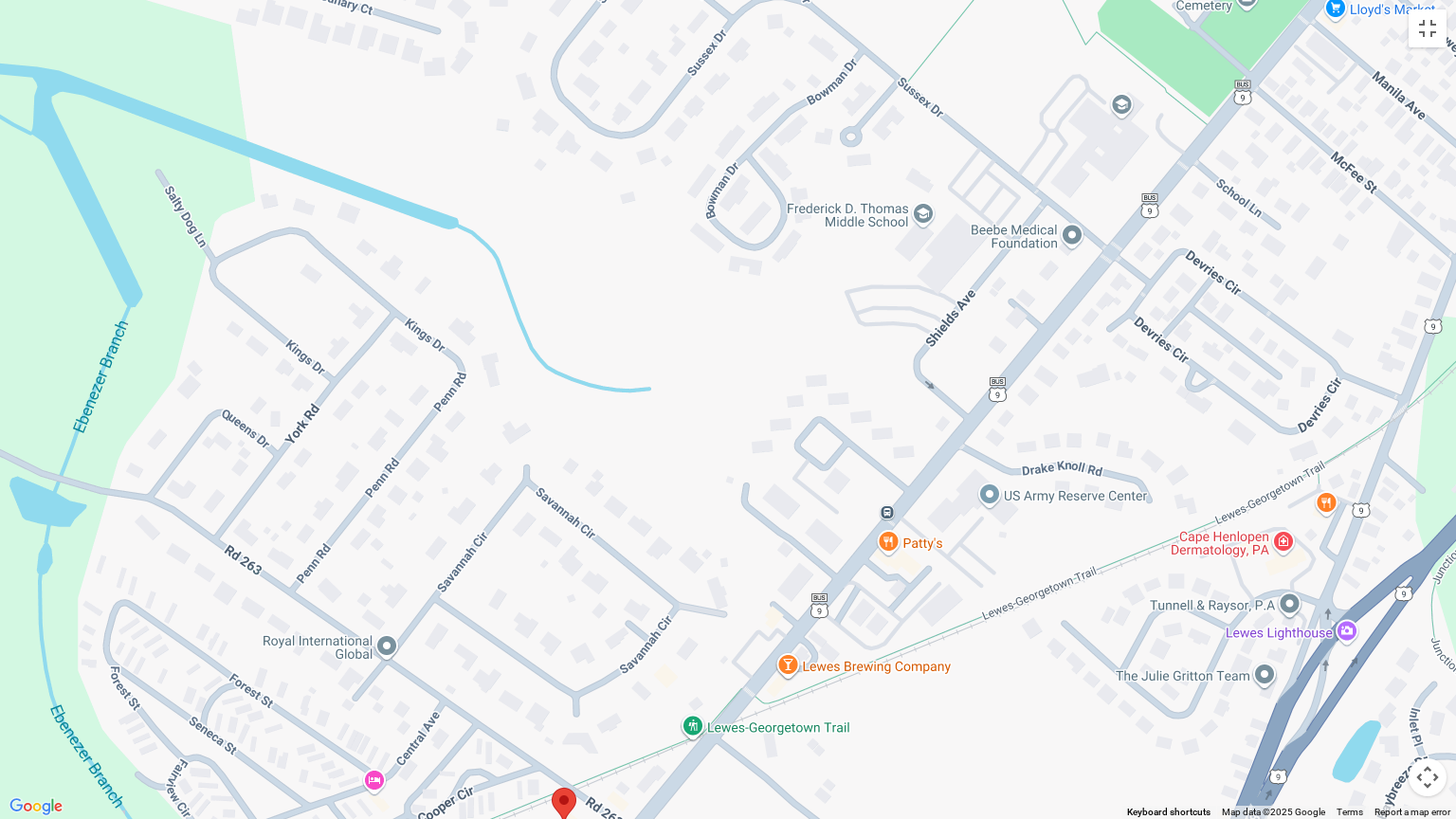 drag, startPoint x: 956, startPoint y: 516, endPoint x: 1034, endPoint y: 360, distance: 174.4133 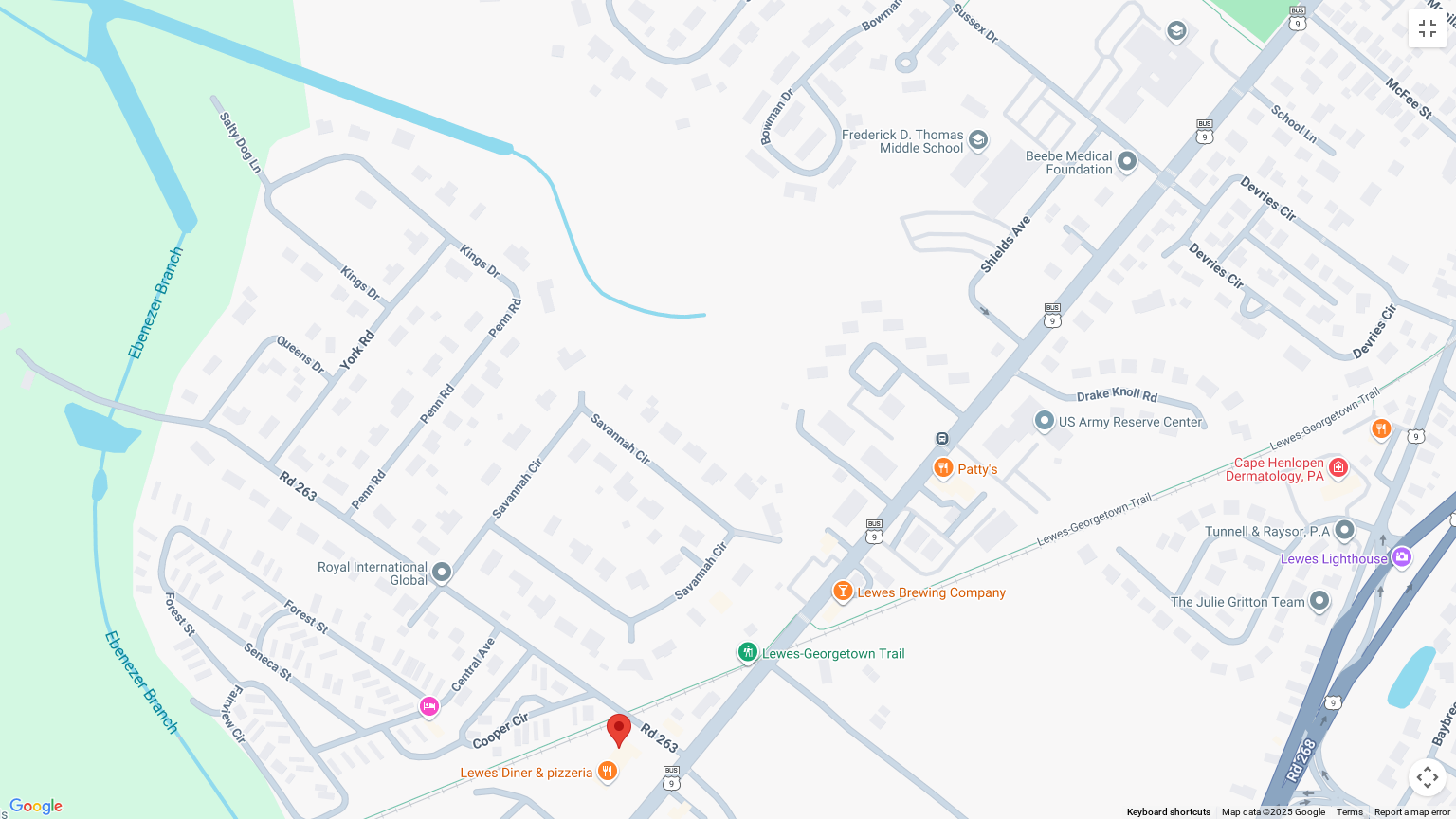 drag, startPoint x: 937, startPoint y: 504, endPoint x: 999, endPoint y: 420, distance: 104.40307 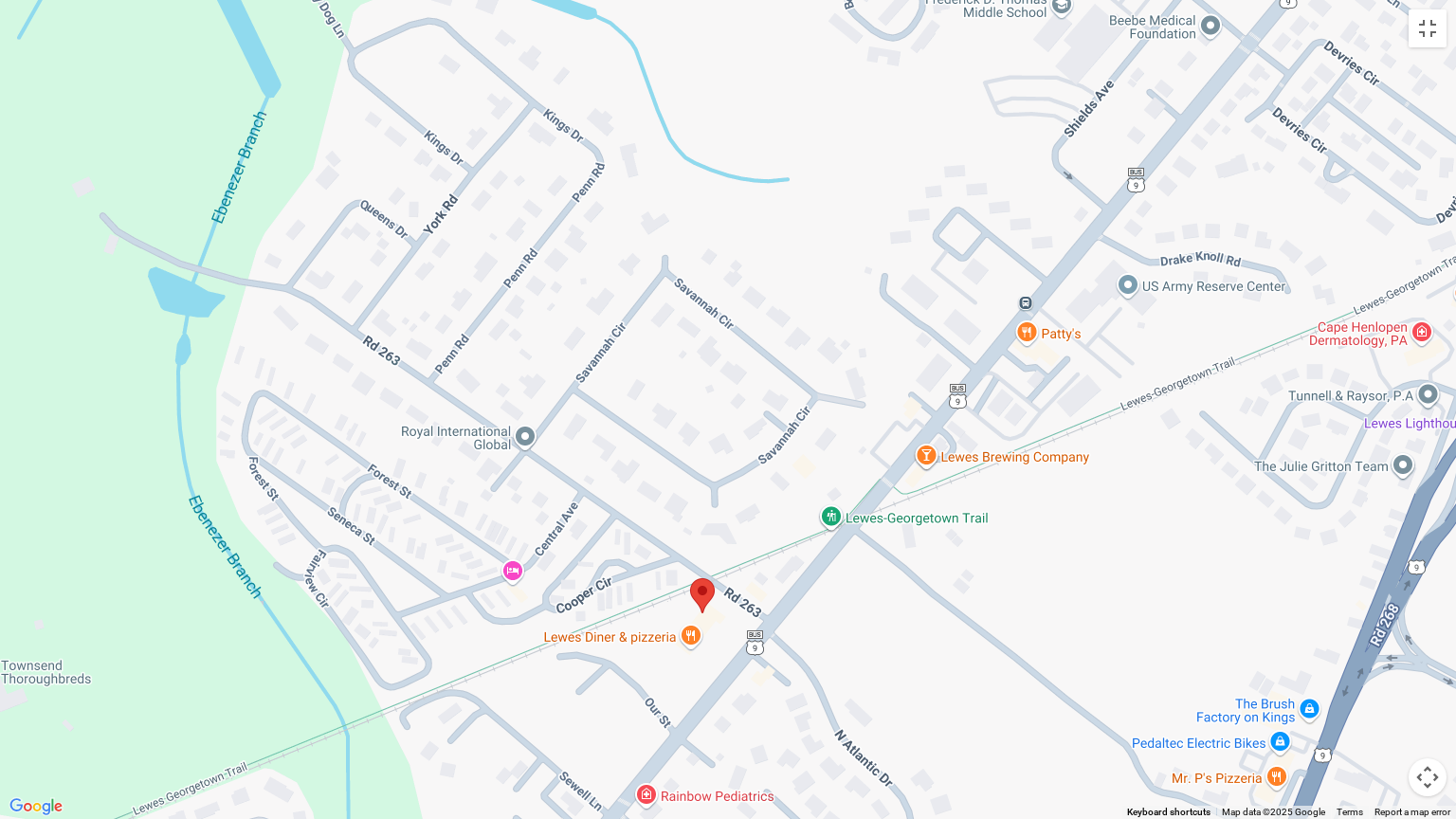 drag, startPoint x: 960, startPoint y: 473, endPoint x: 1038, endPoint y: 343, distance: 151.60475 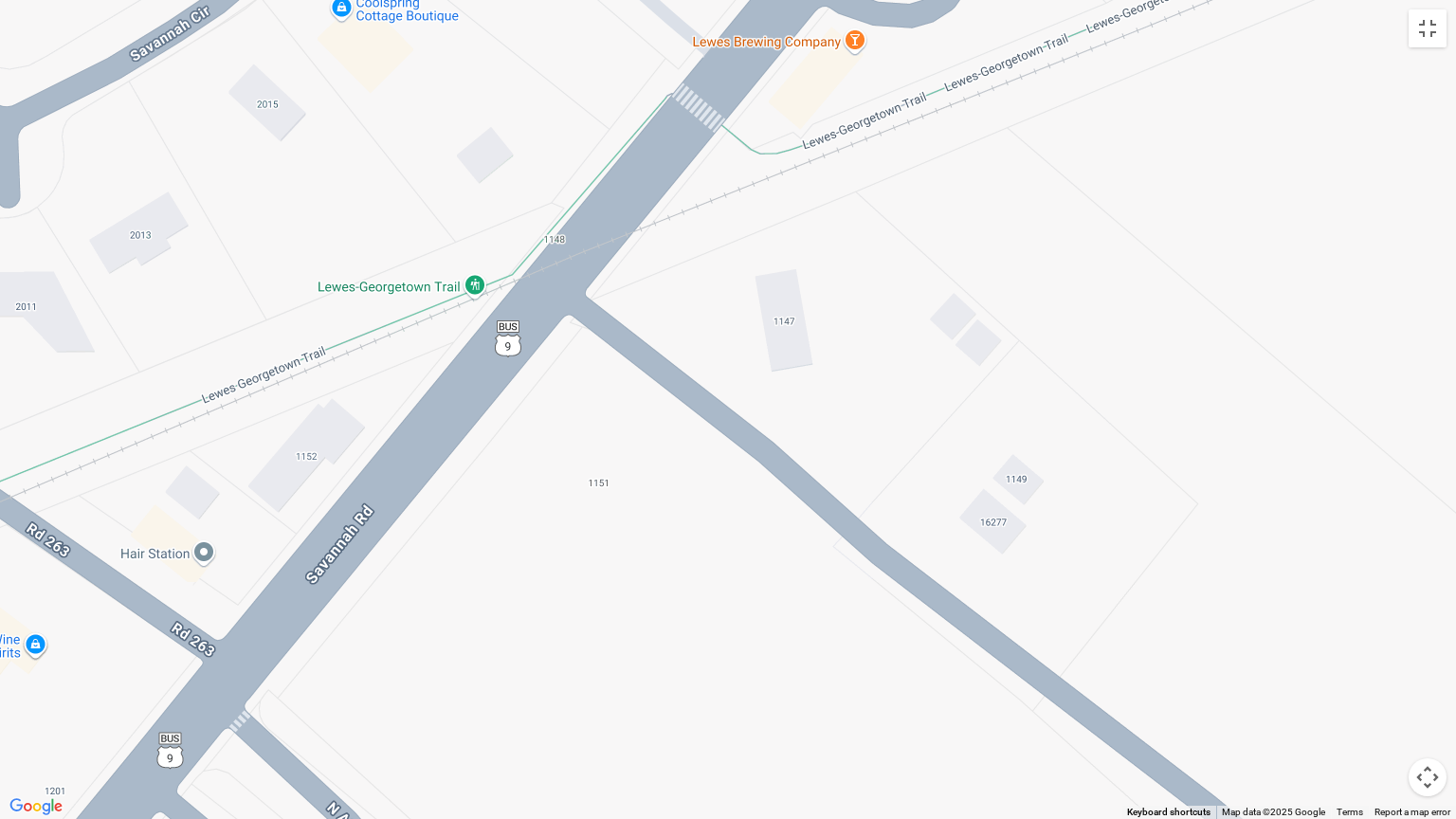 drag, startPoint x: 954, startPoint y: 590, endPoint x: 950, endPoint y: 463, distance: 127.063 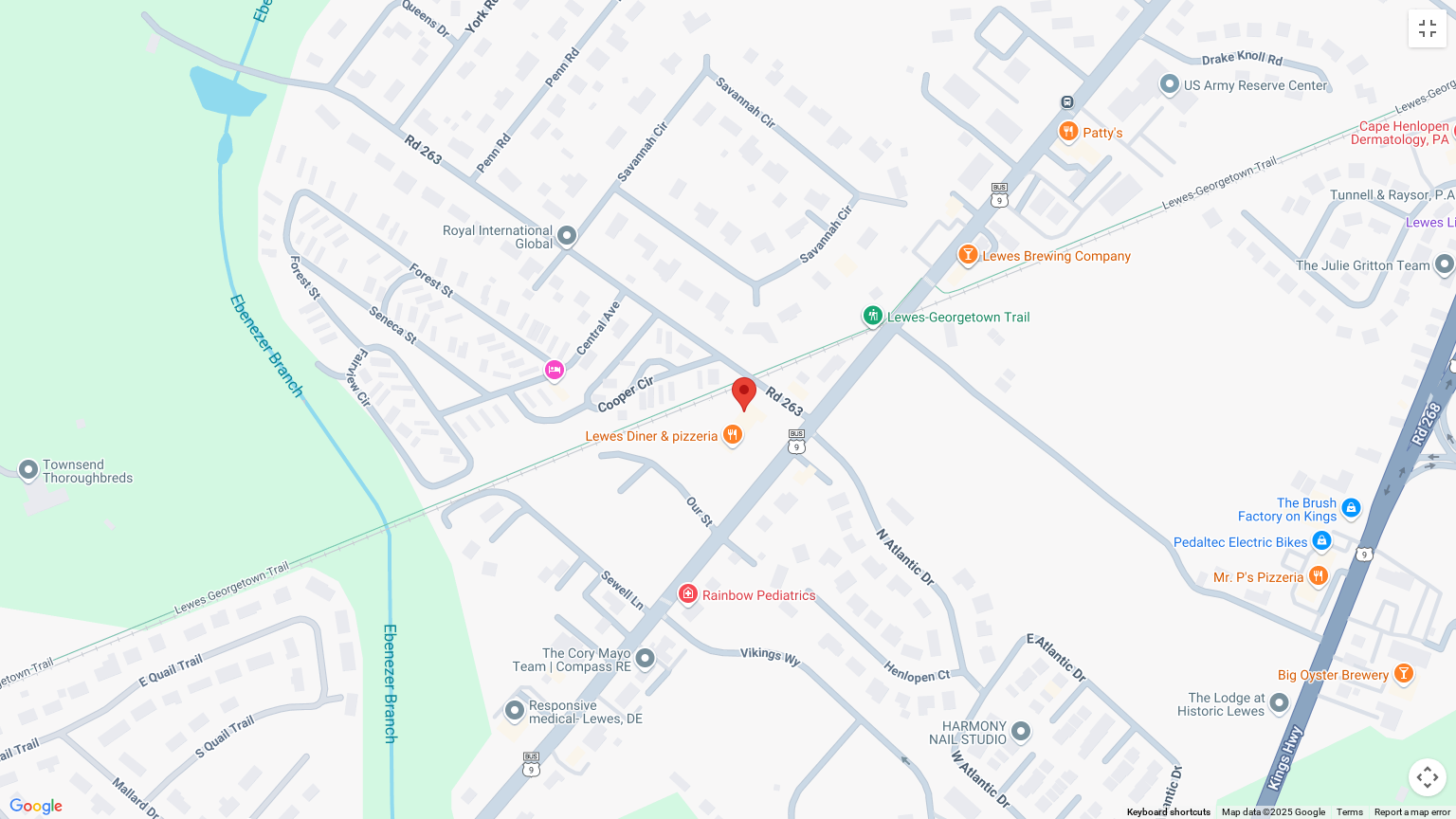 drag, startPoint x: 871, startPoint y: 534, endPoint x: 933, endPoint y: 433, distance: 118.5116 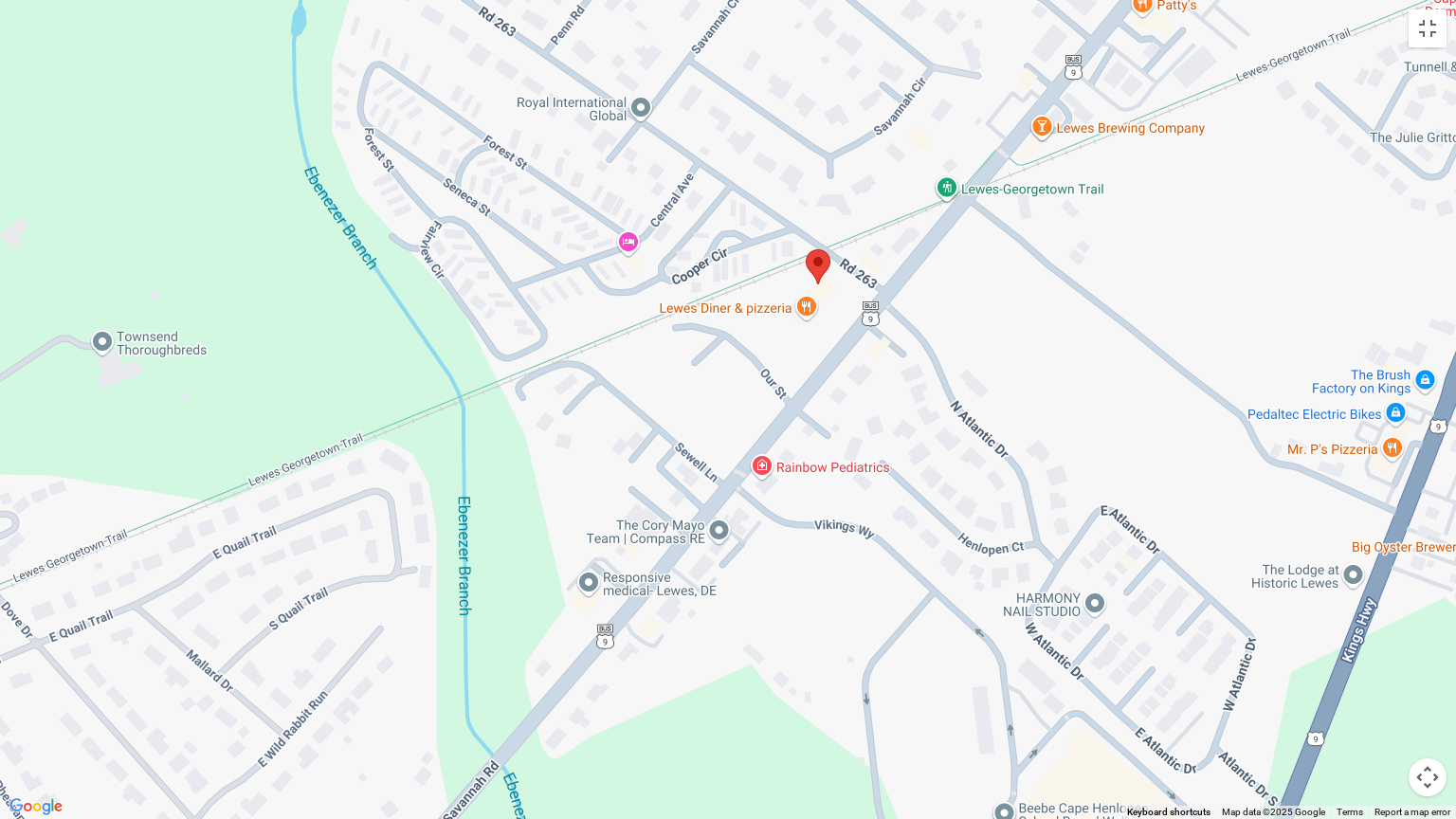 drag, startPoint x: 791, startPoint y: 587, endPoint x: 864, endPoint y: 457, distance: 149.09393 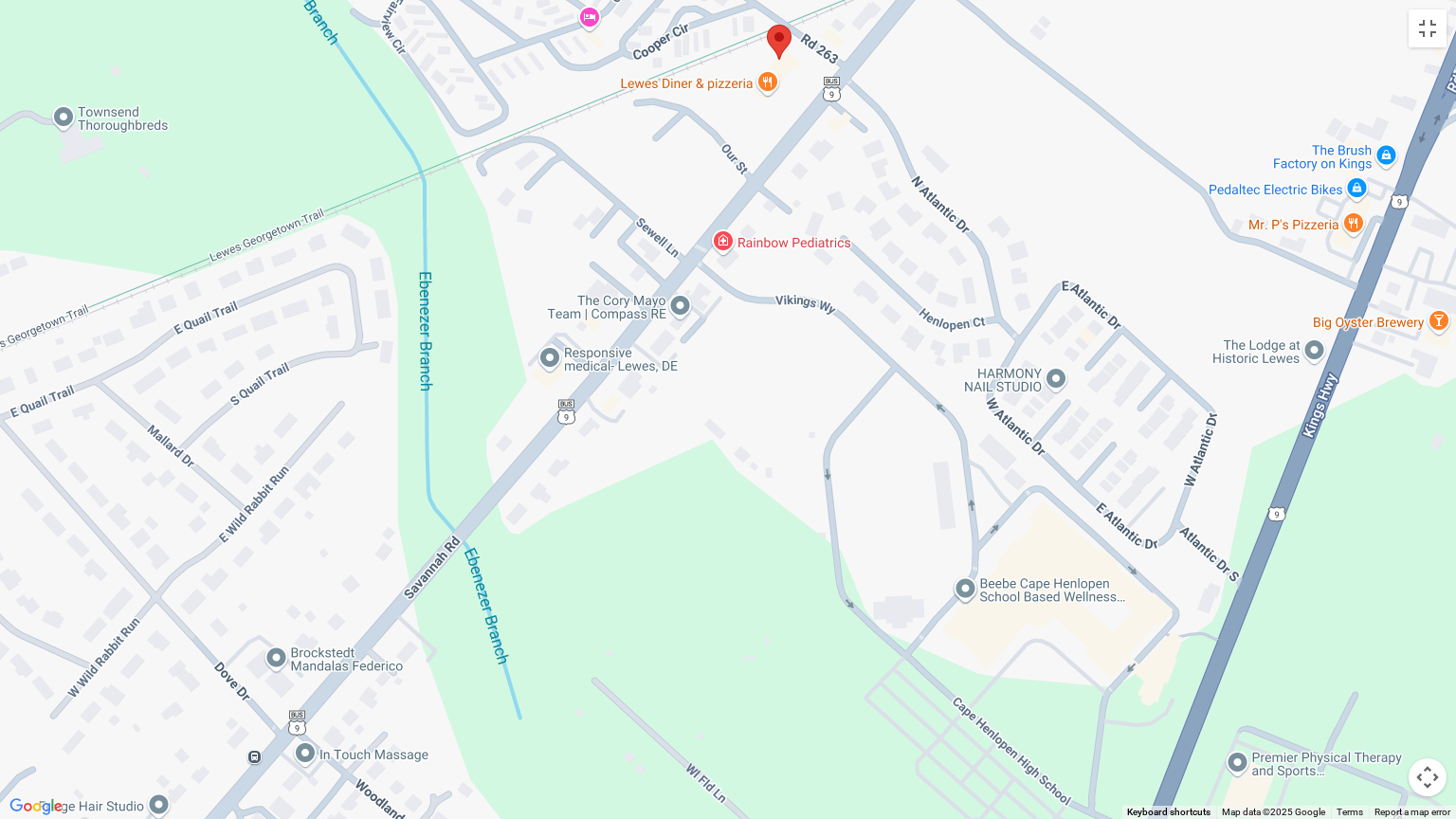 drag, startPoint x: 792, startPoint y: 587, endPoint x: 753, endPoint y: 358, distance: 232.29722 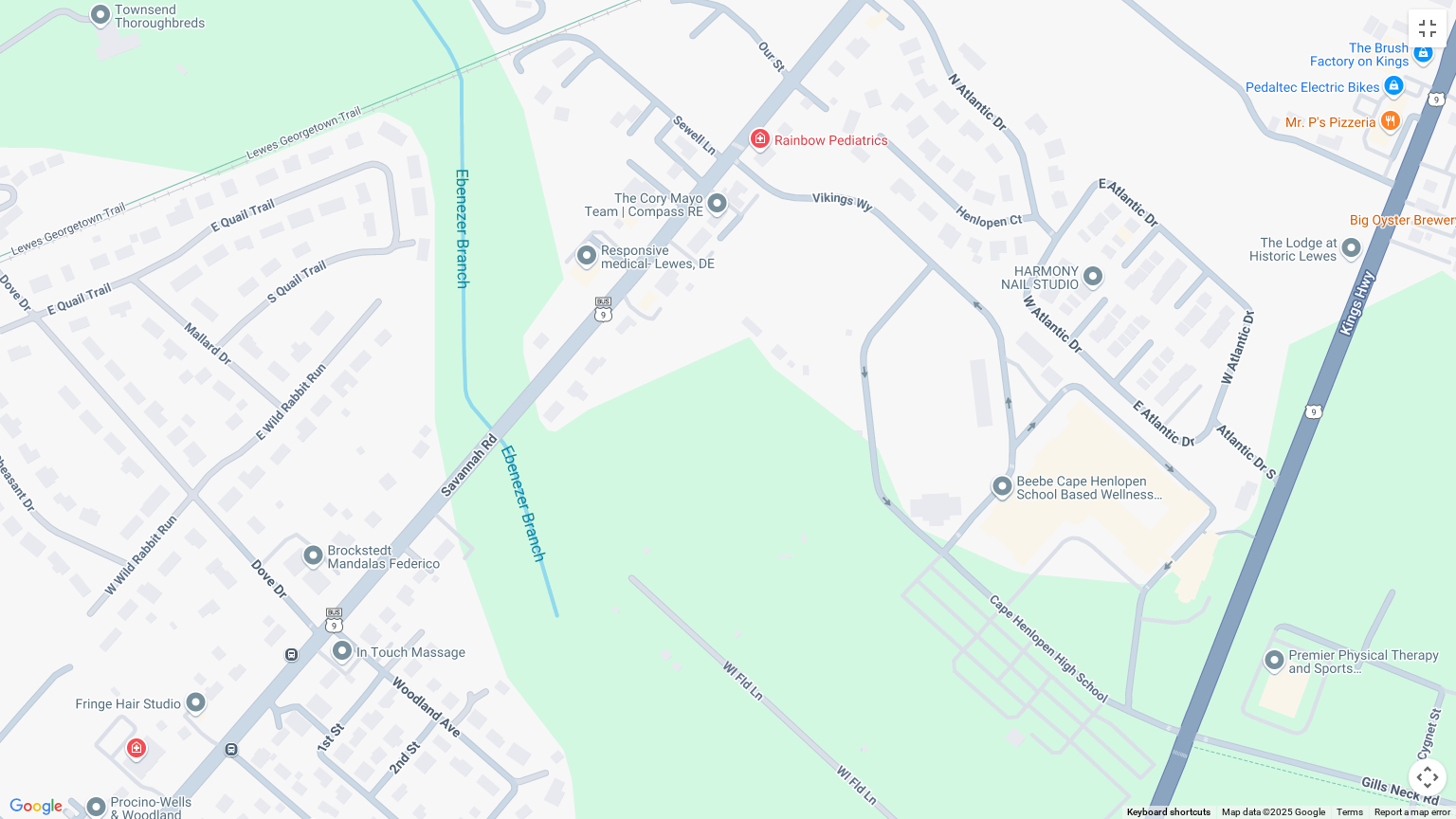 drag, startPoint x: 756, startPoint y: 549, endPoint x: 770, endPoint y: 482, distance: 68.44706 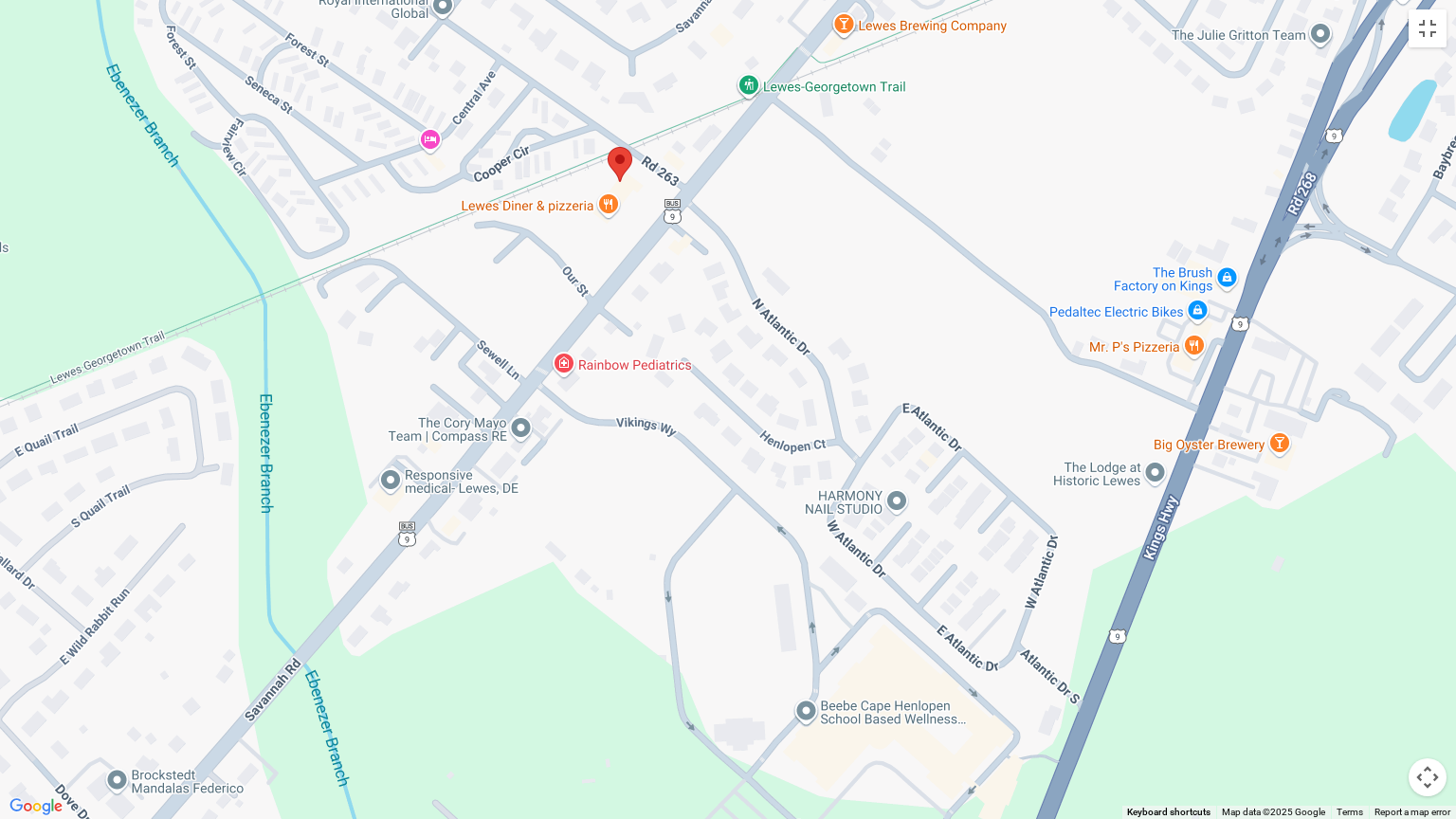 drag, startPoint x: 626, startPoint y: 350, endPoint x: 430, endPoint y: 571, distance: 295.39296 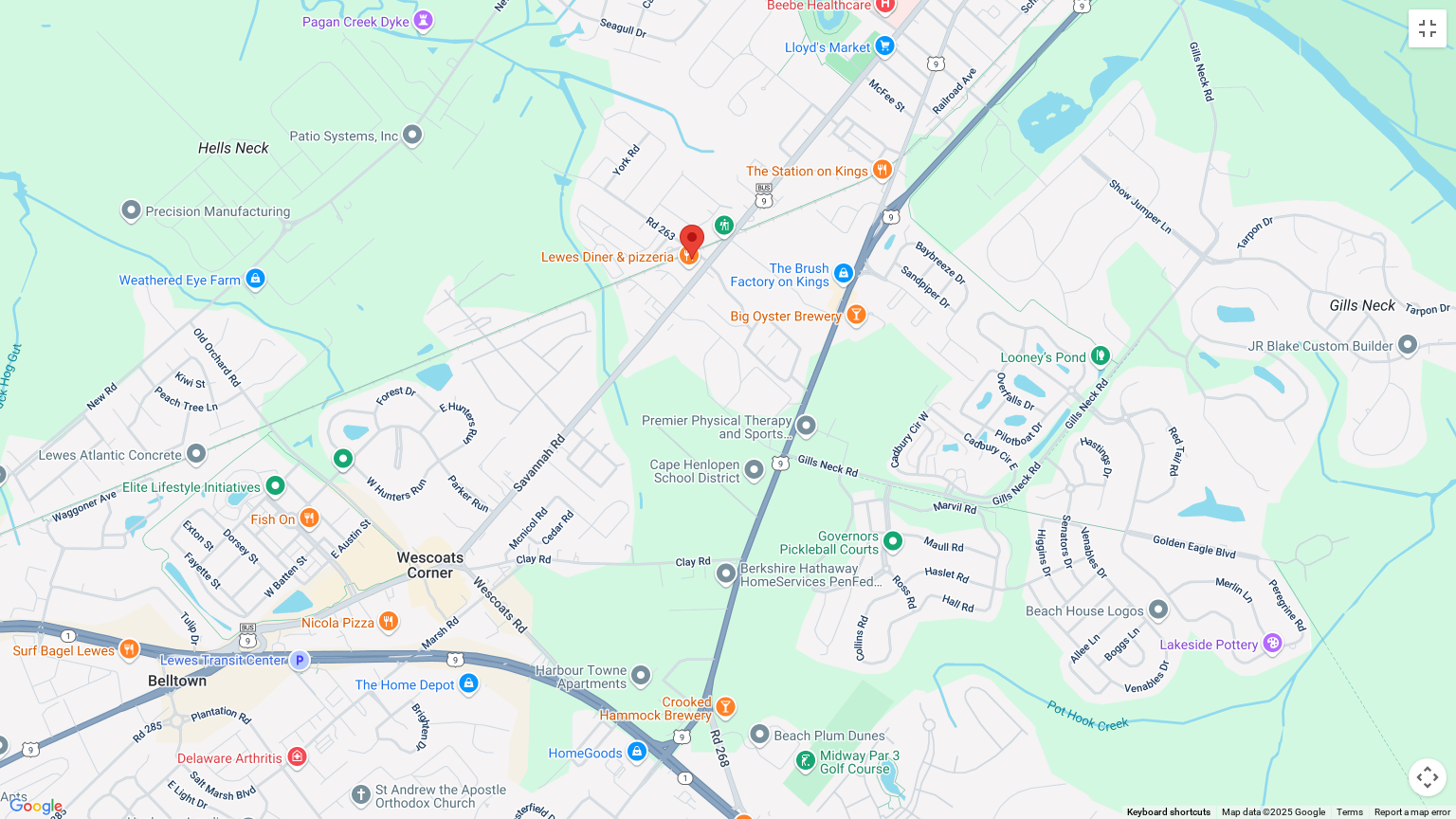 drag, startPoint x: 399, startPoint y: 550, endPoint x: 522, endPoint y: 413, distance: 184 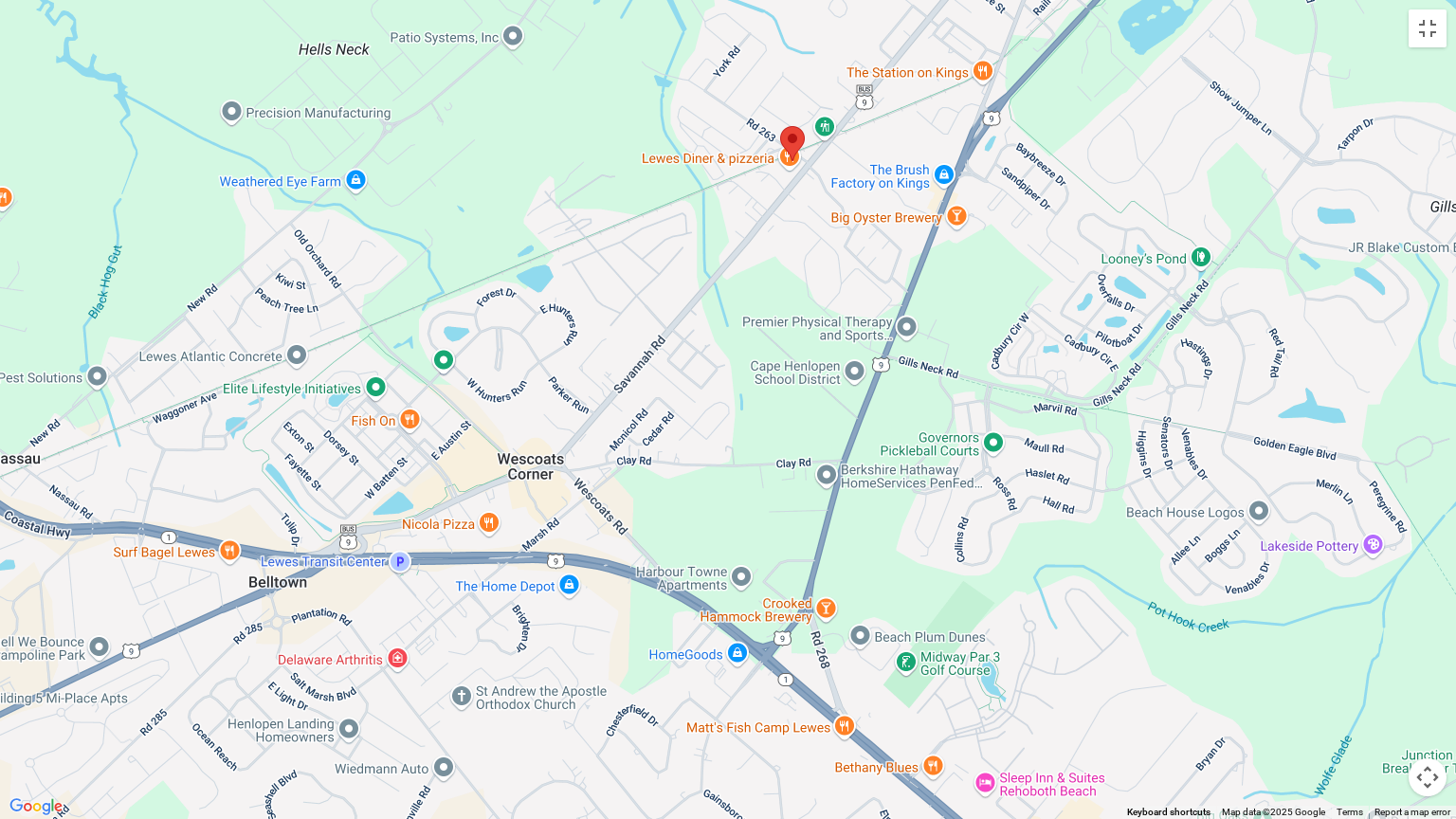 drag, startPoint x: 417, startPoint y: 533, endPoint x: 523, endPoint y: 428, distance: 149.20121 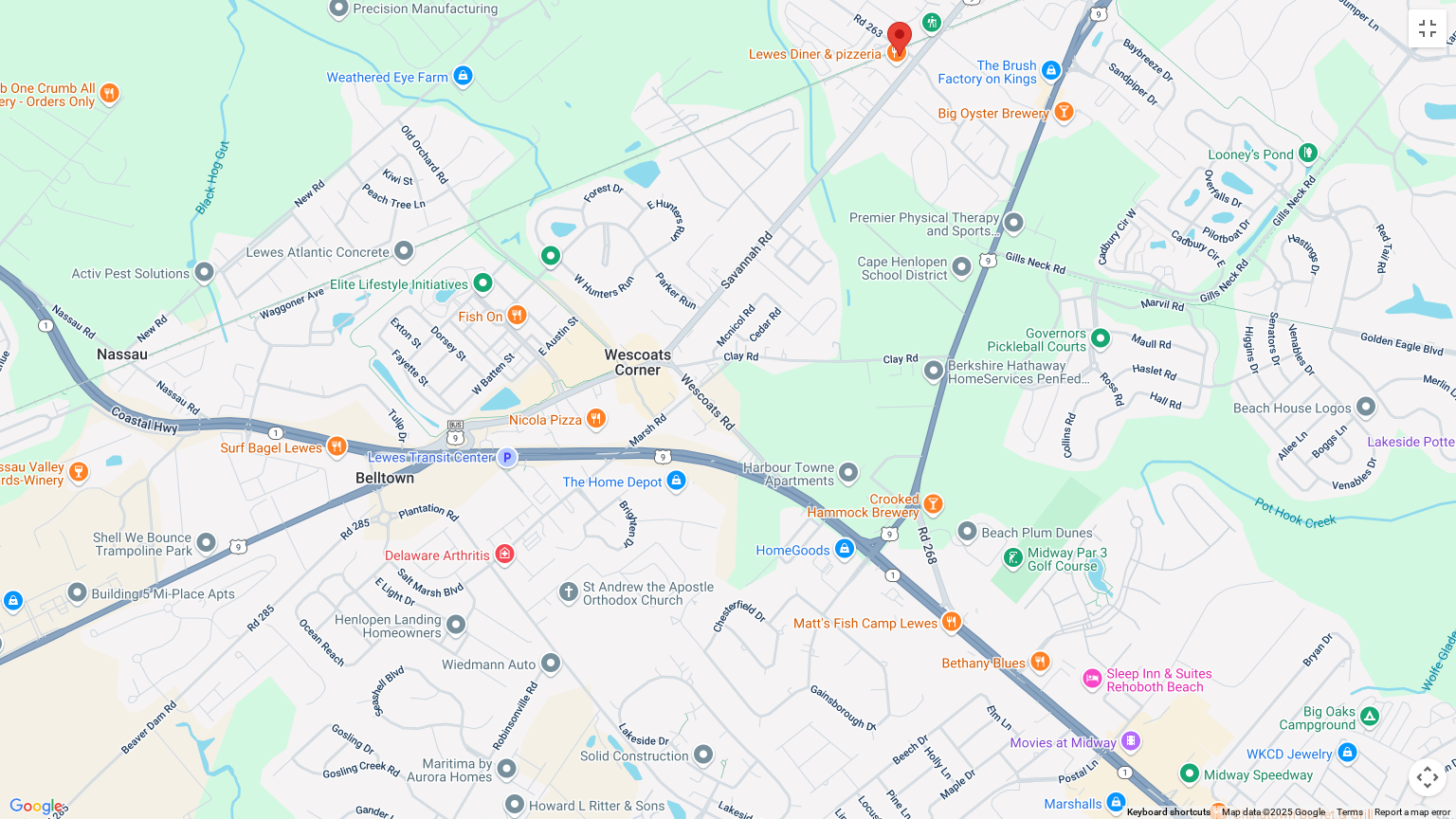 drag, startPoint x: 362, startPoint y: 535, endPoint x: 474, endPoint y: 425, distance: 156.98408 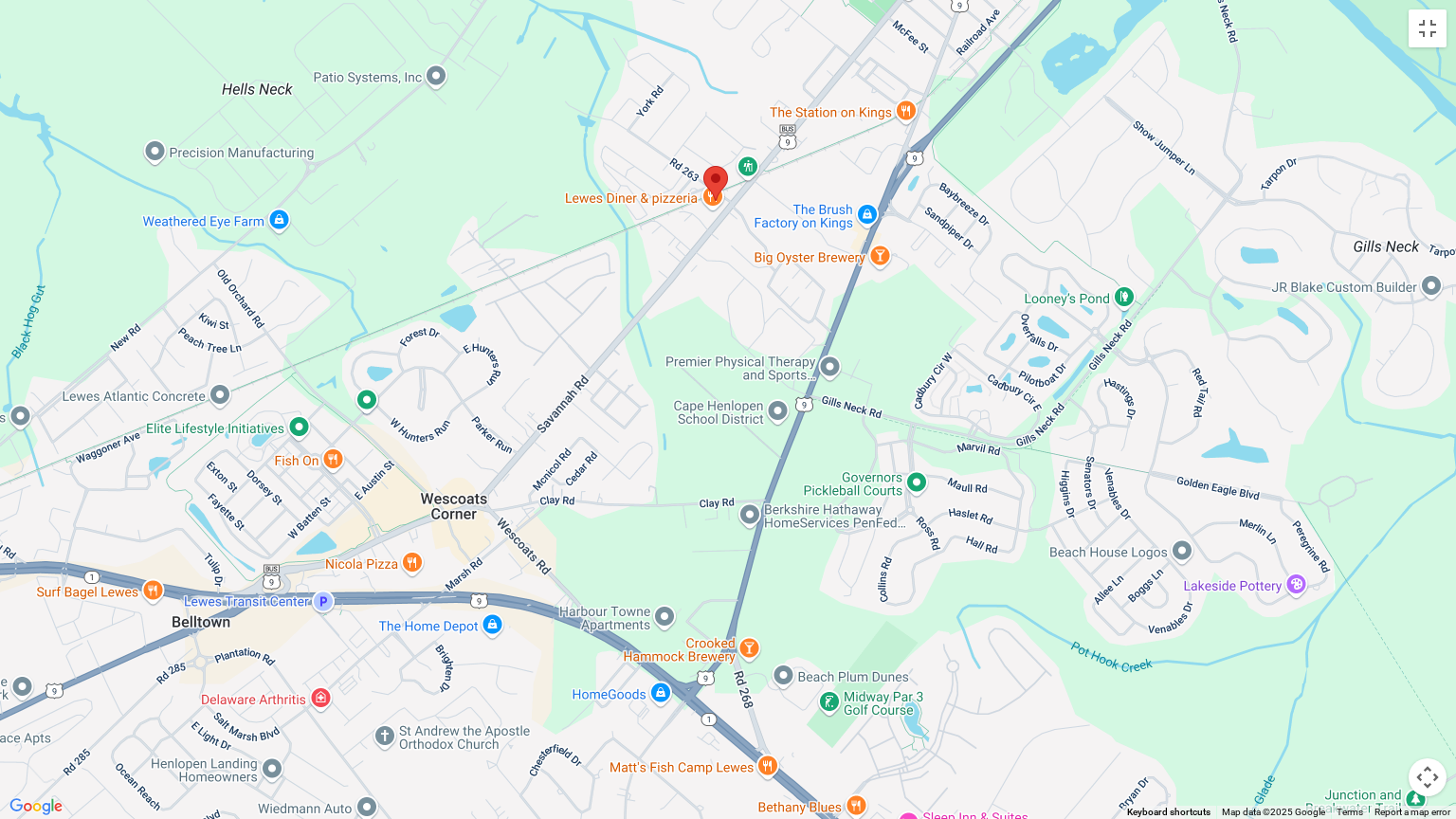 drag, startPoint x: 679, startPoint y: 206, endPoint x: 490, endPoint y: 352, distance: 238.8242 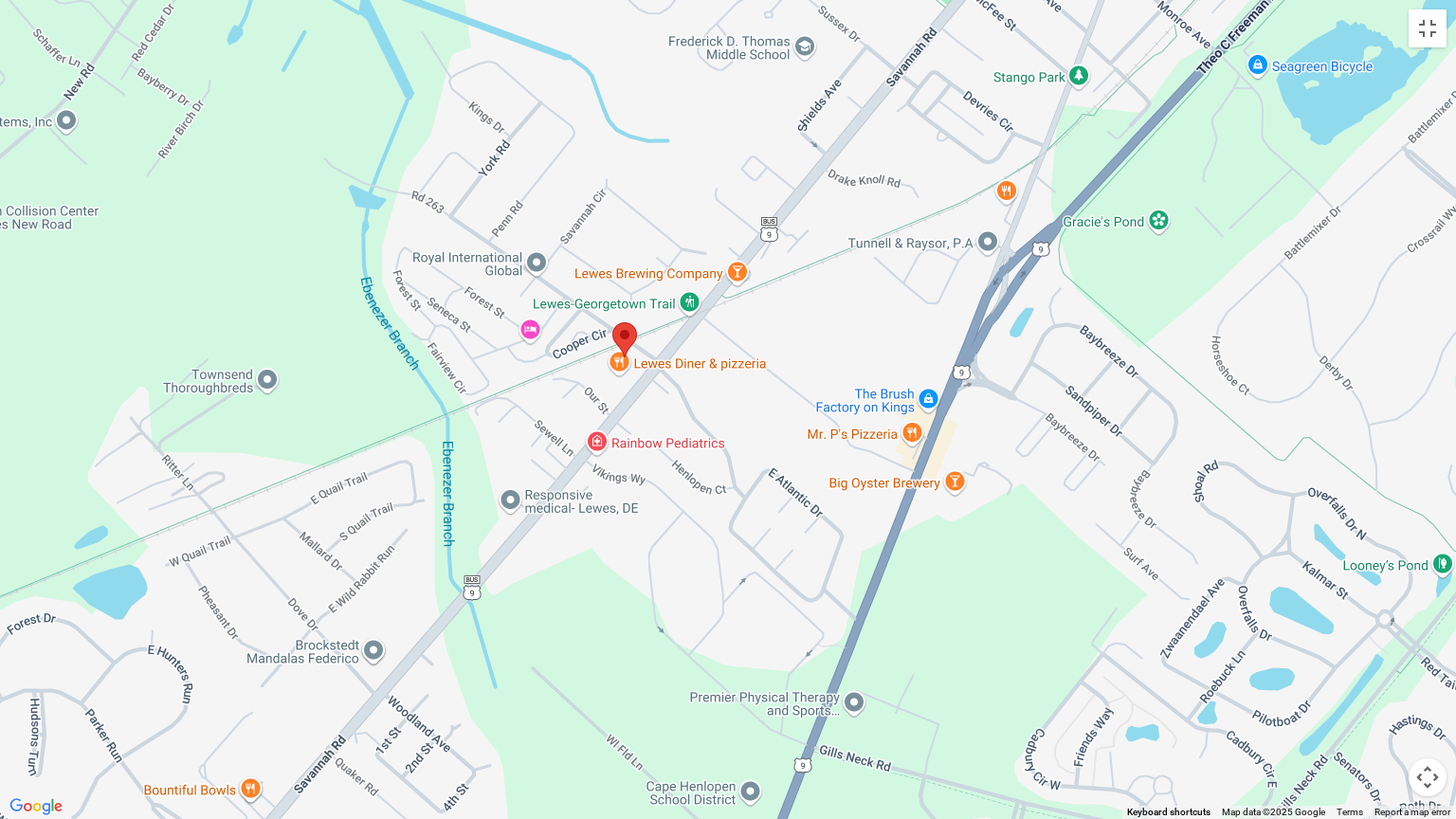 drag, startPoint x: 707, startPoint y: 224, endPoint x: 537, endPoint y: 492, distance: 317.3704 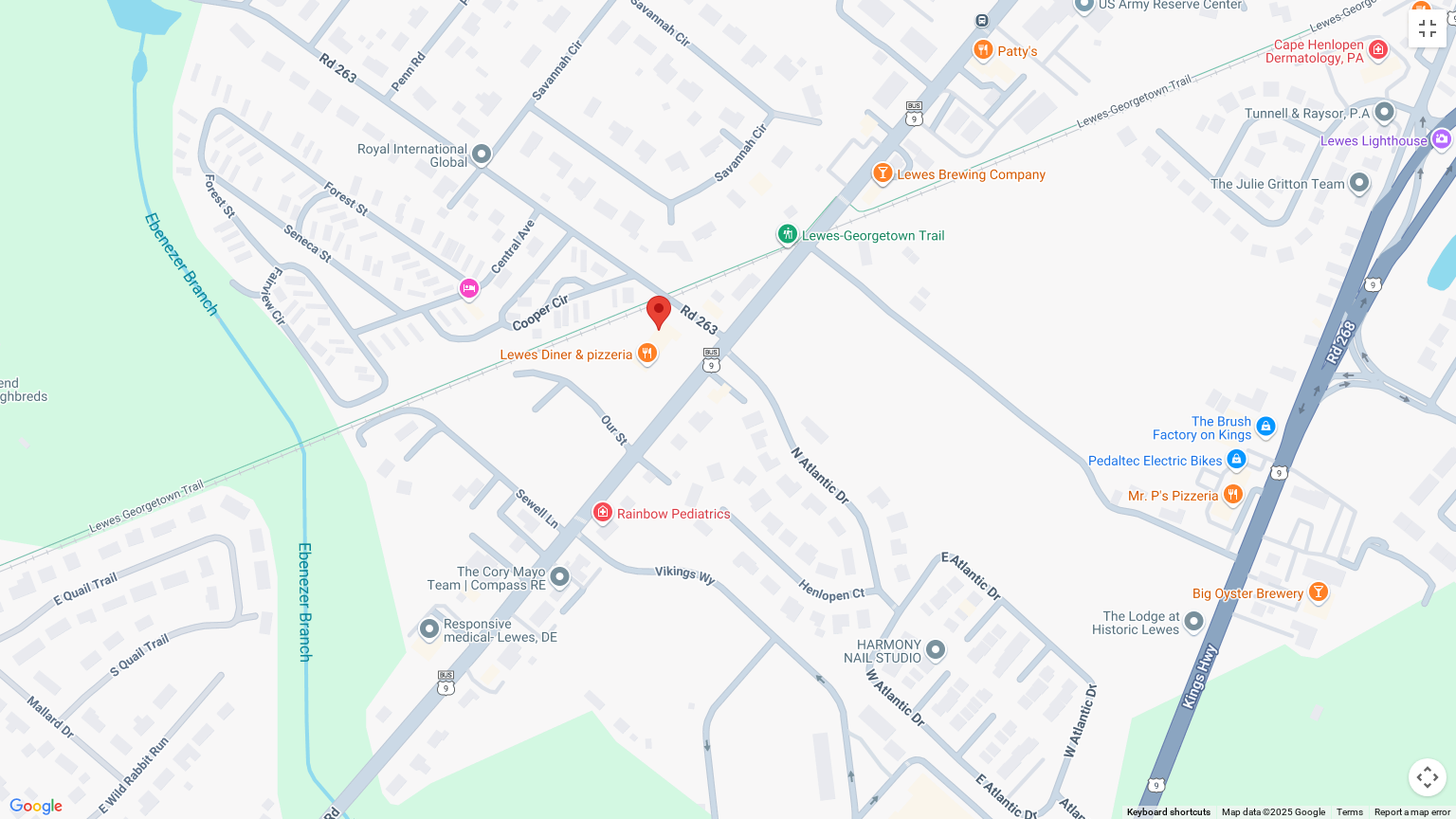 drag, startPoint x: 738, startPoint y: 224, endPoint x: 687, endPoint y: 332, distance: 119.43618 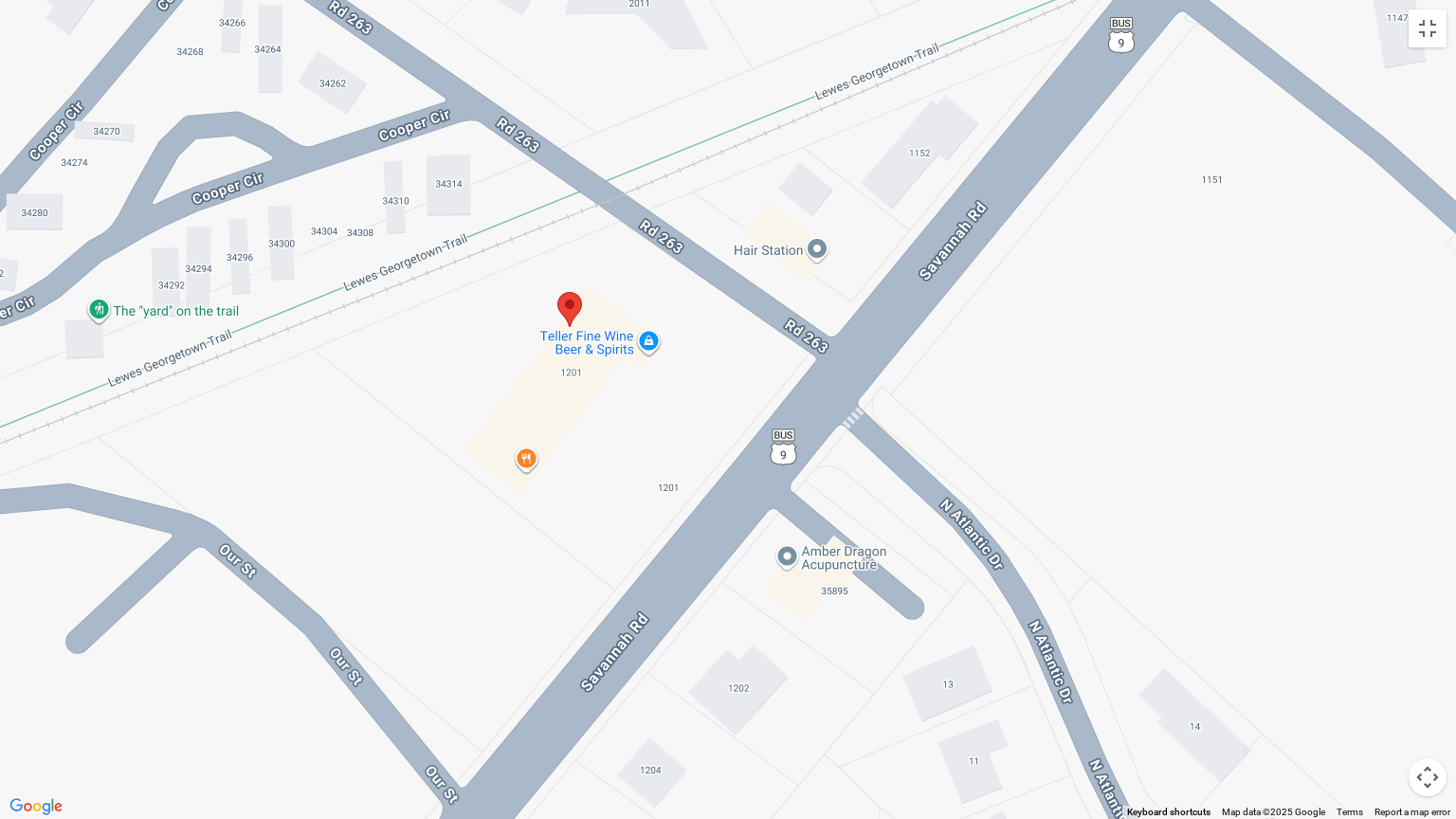 click at bounding box center (728, 410) 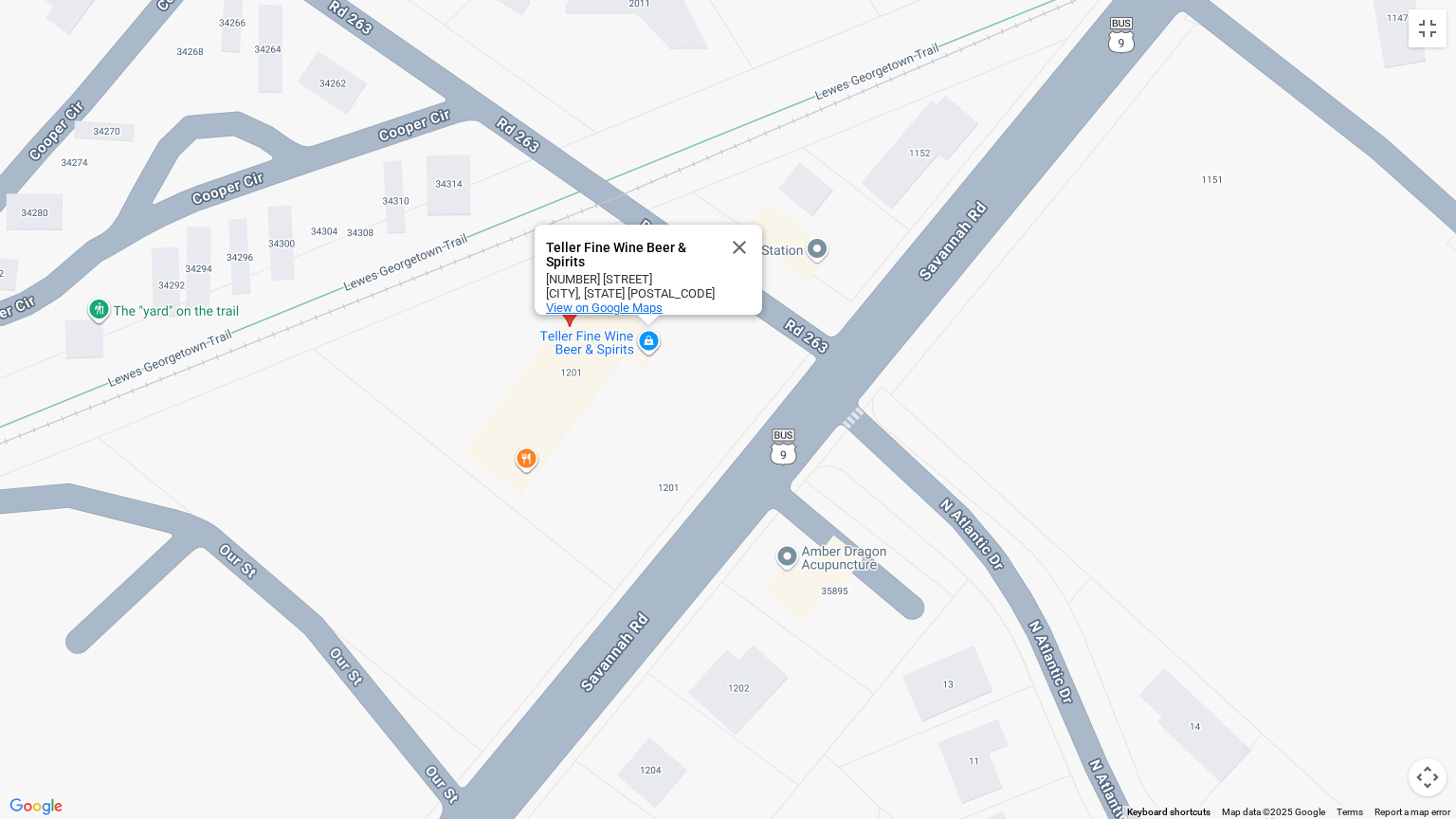 click on "View on Google Maps" at bounding box center [604, 307] 